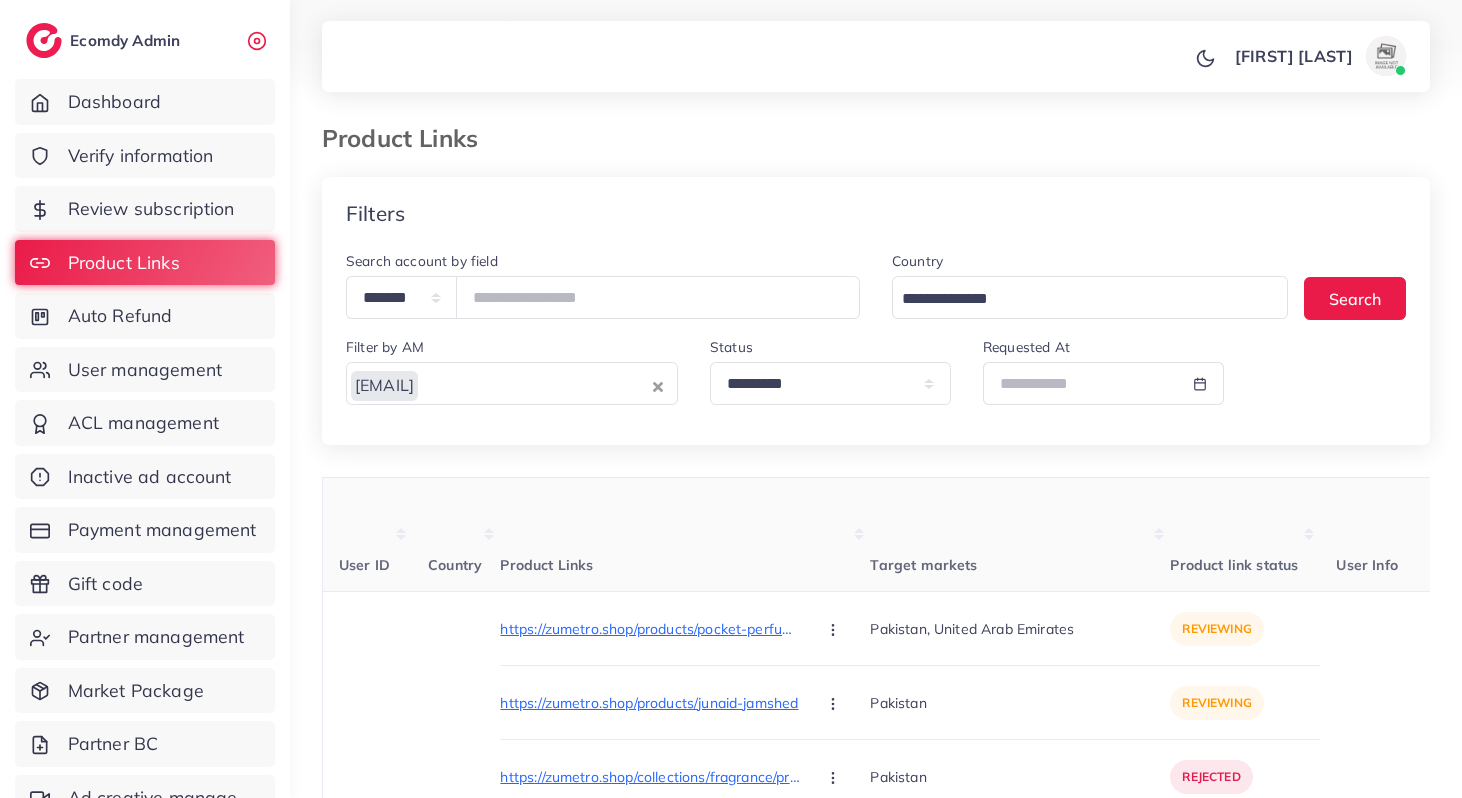 select on "*********" 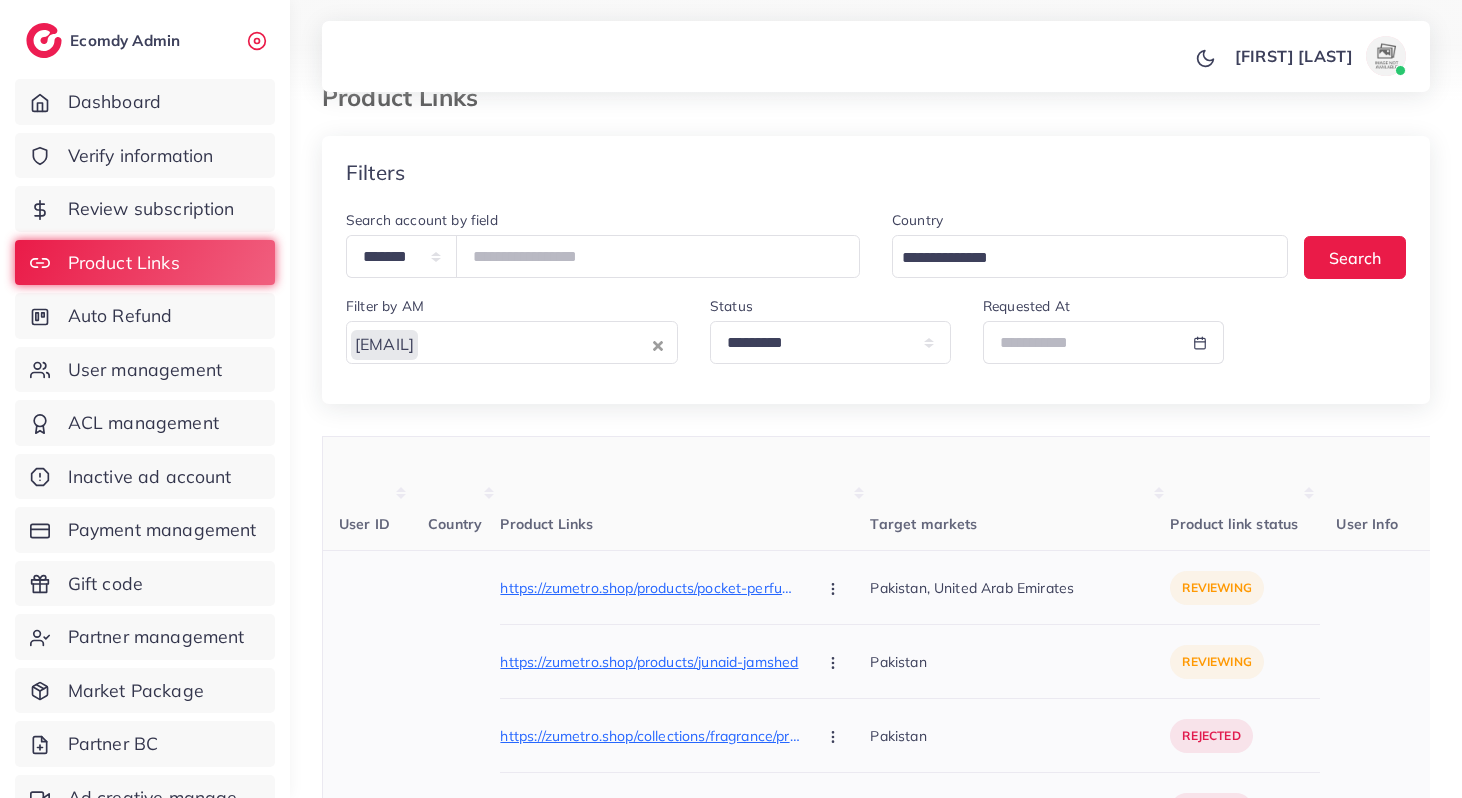 scroll, scrollTop: 0, scrollLeft: 0, axis: both 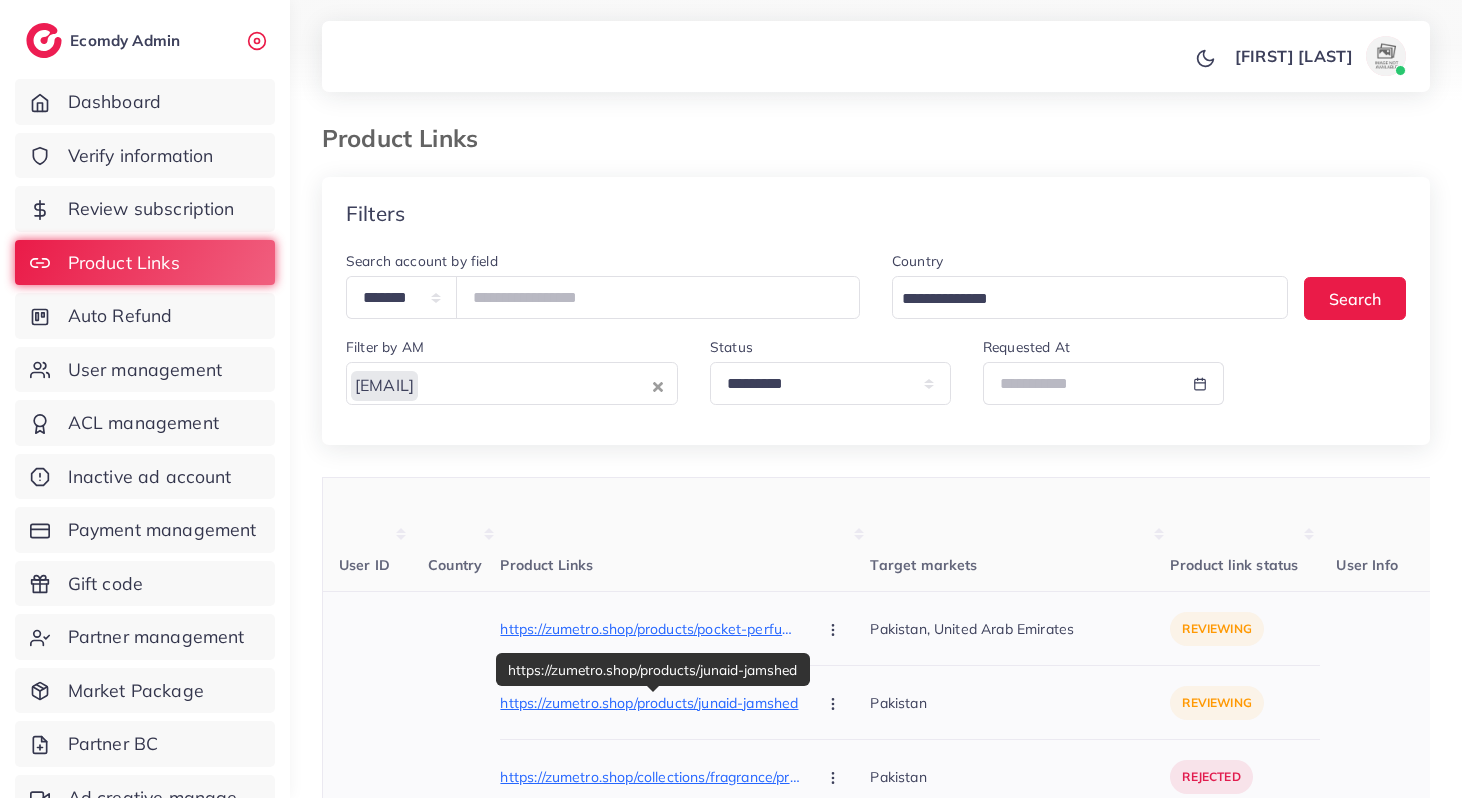 click on "https://zumetro.shop/products/junaid-jamshed" at bounding box center (650, 703) 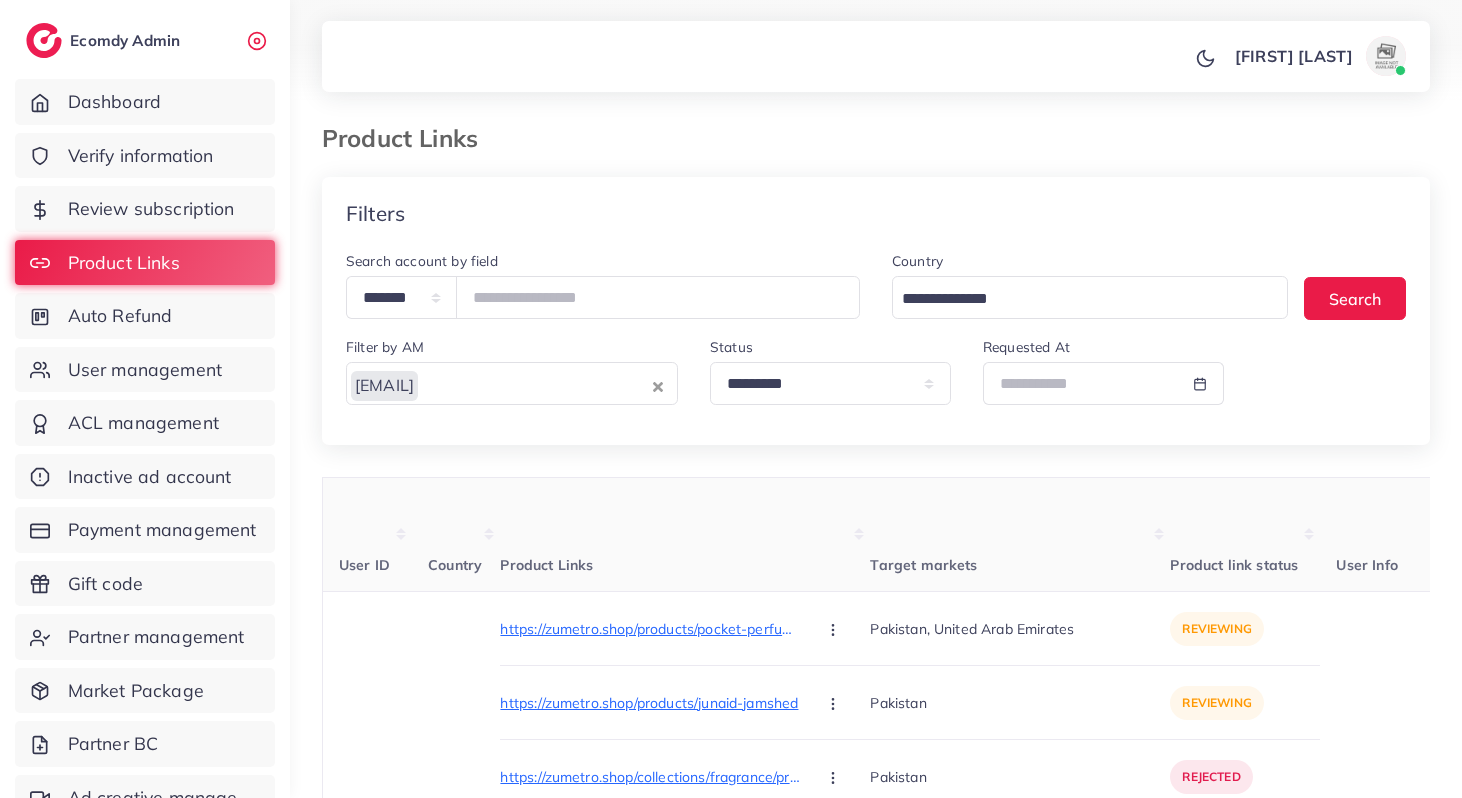 click on "[EMAIL]
Loading..." at bounding box center [512, 383] 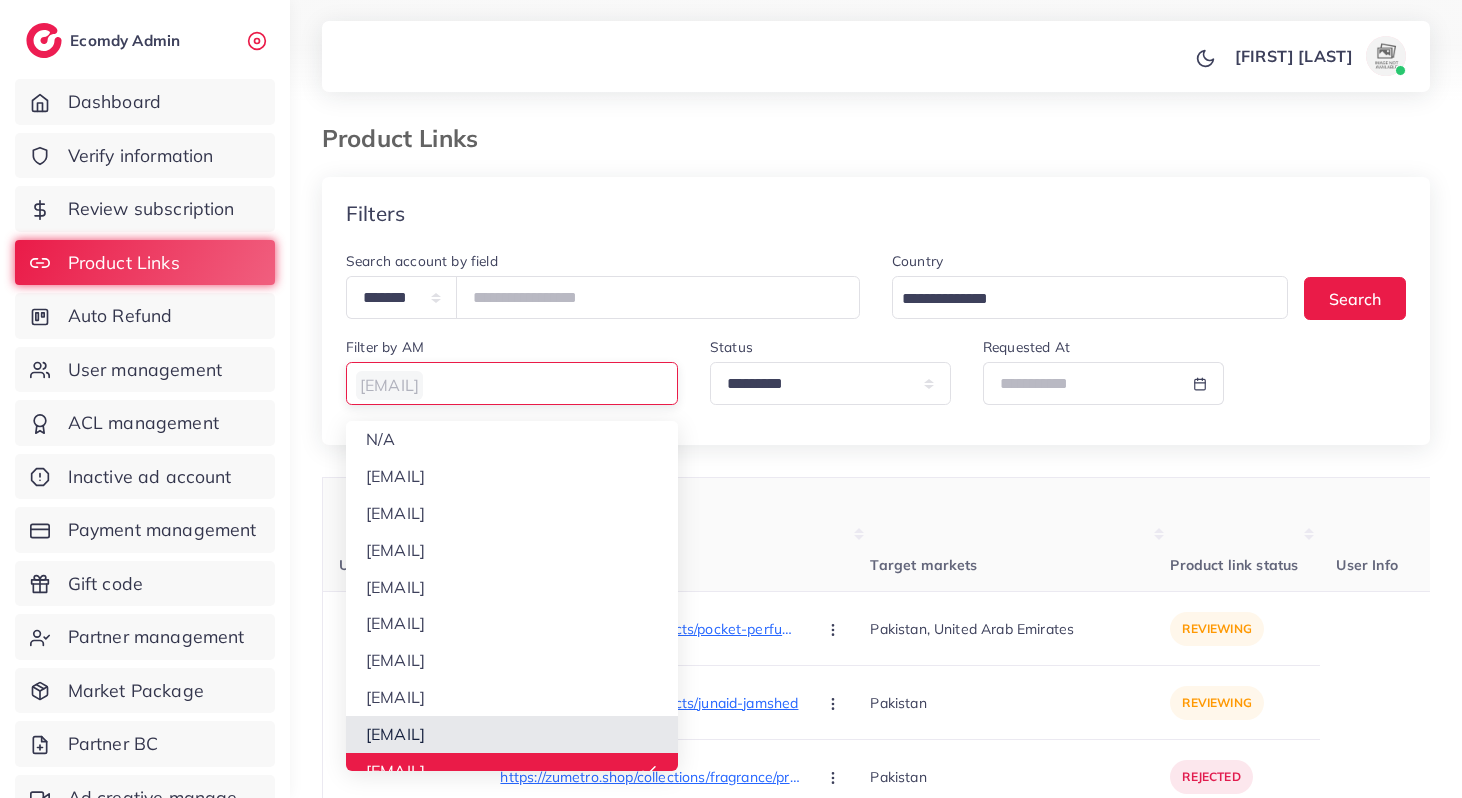 click on "**********" at bounding box center (876, 5678) 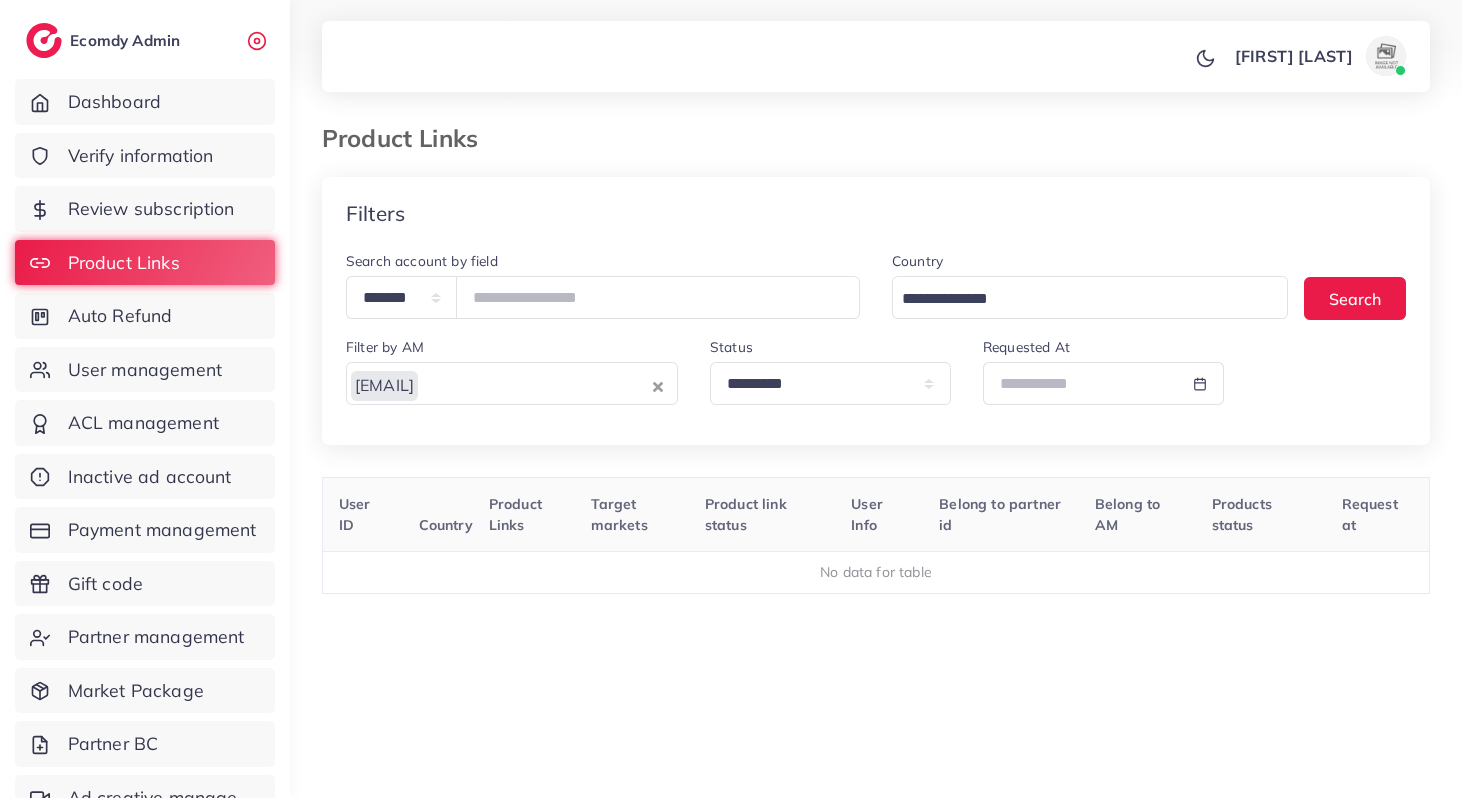 click on "[EMAIL]
Loading..." at bounding box center (512, 383) 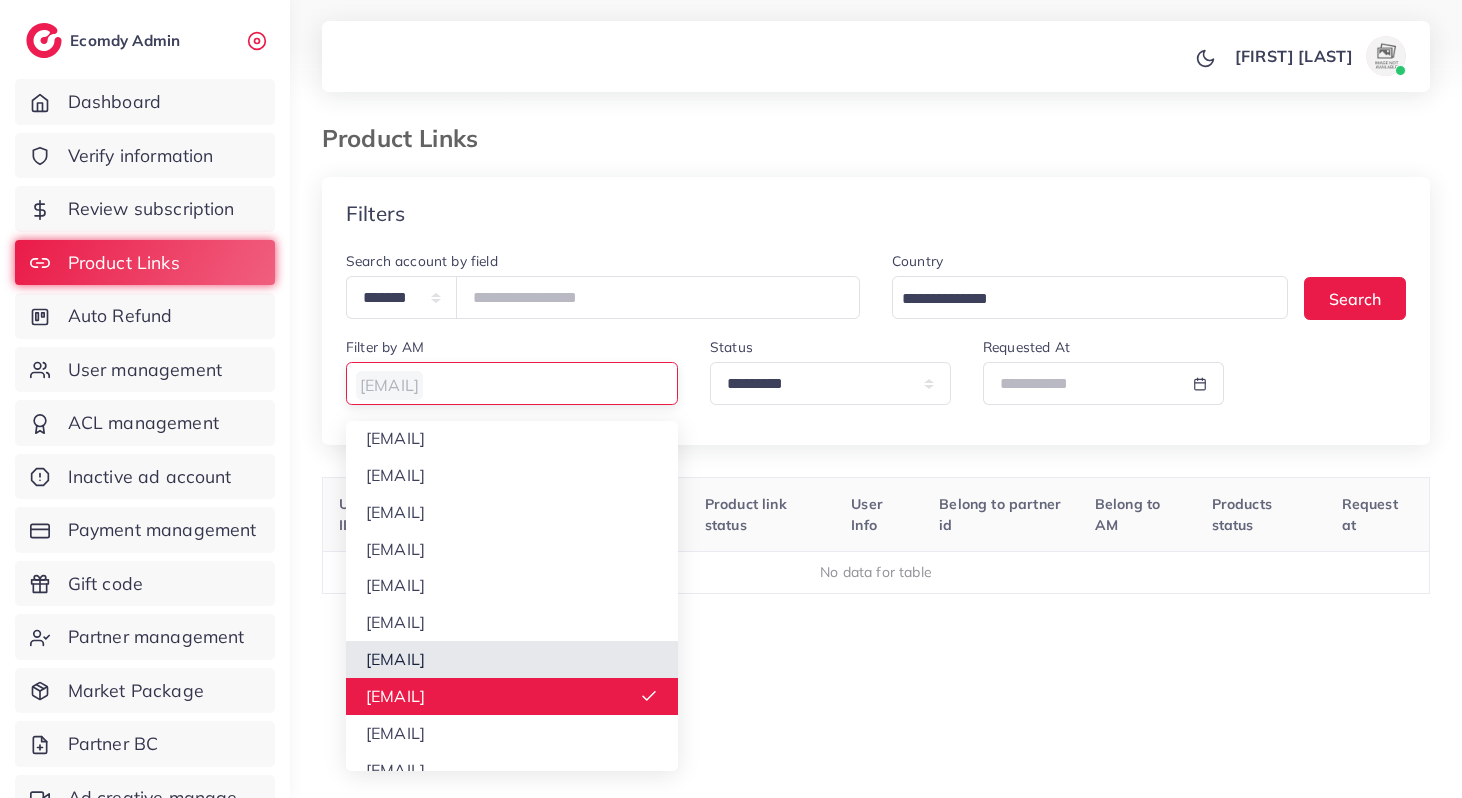 scroll, scrollTop: 41, scrollLeft: 0, axis: vertical 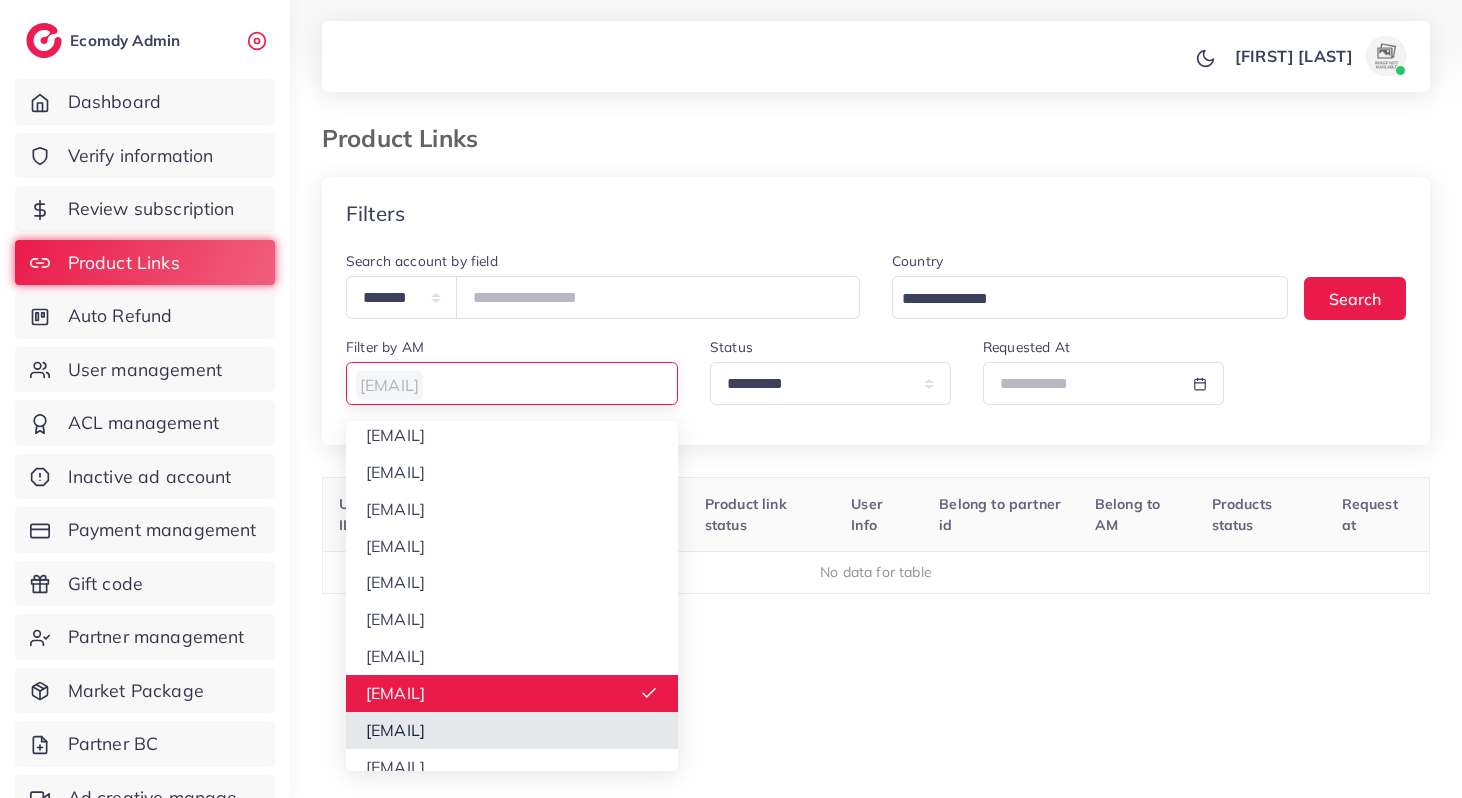 click on "**********" at bounding box center (876, 507) 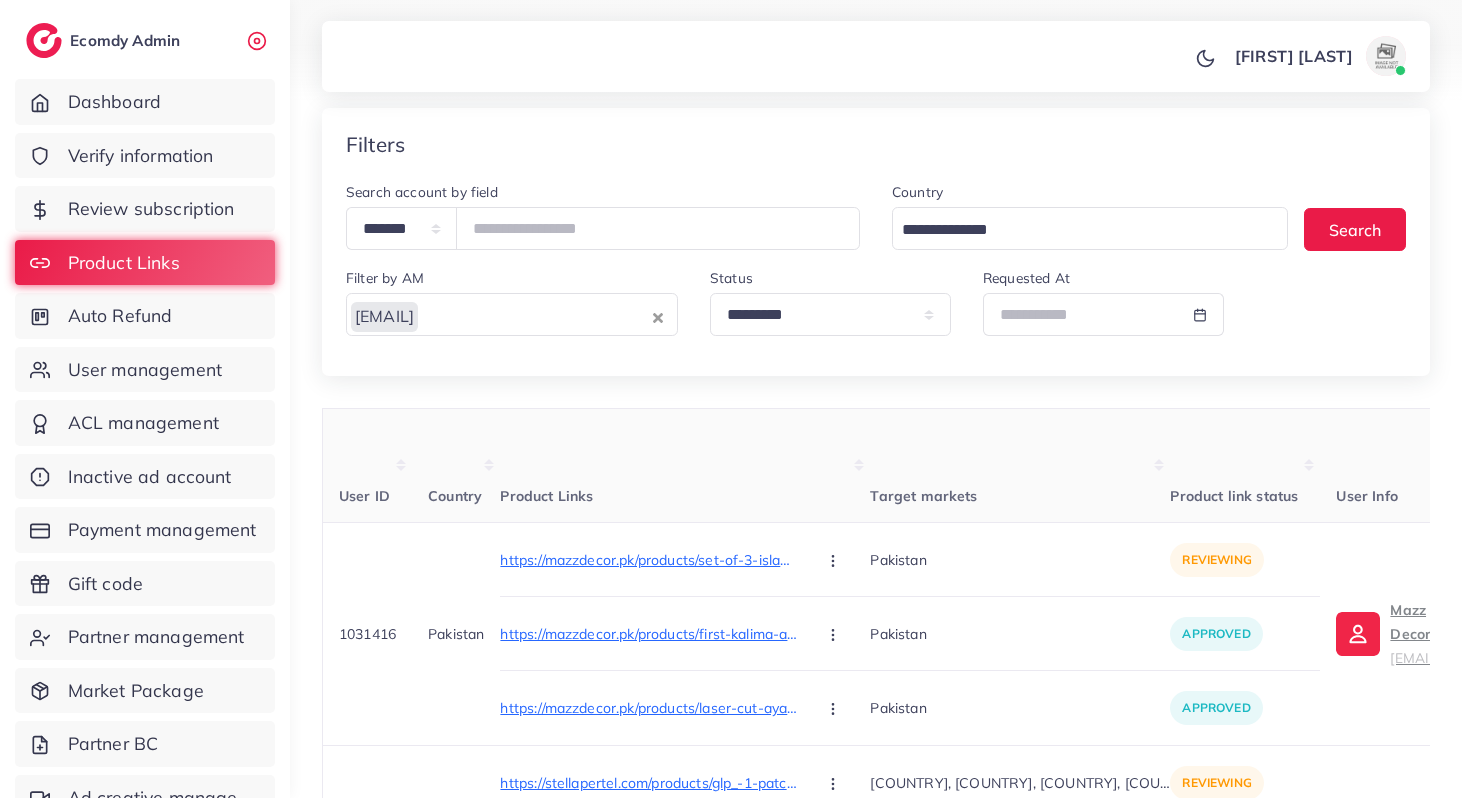 scroll, scrollTop: 79, scrollLeft: 0, axis: vertical 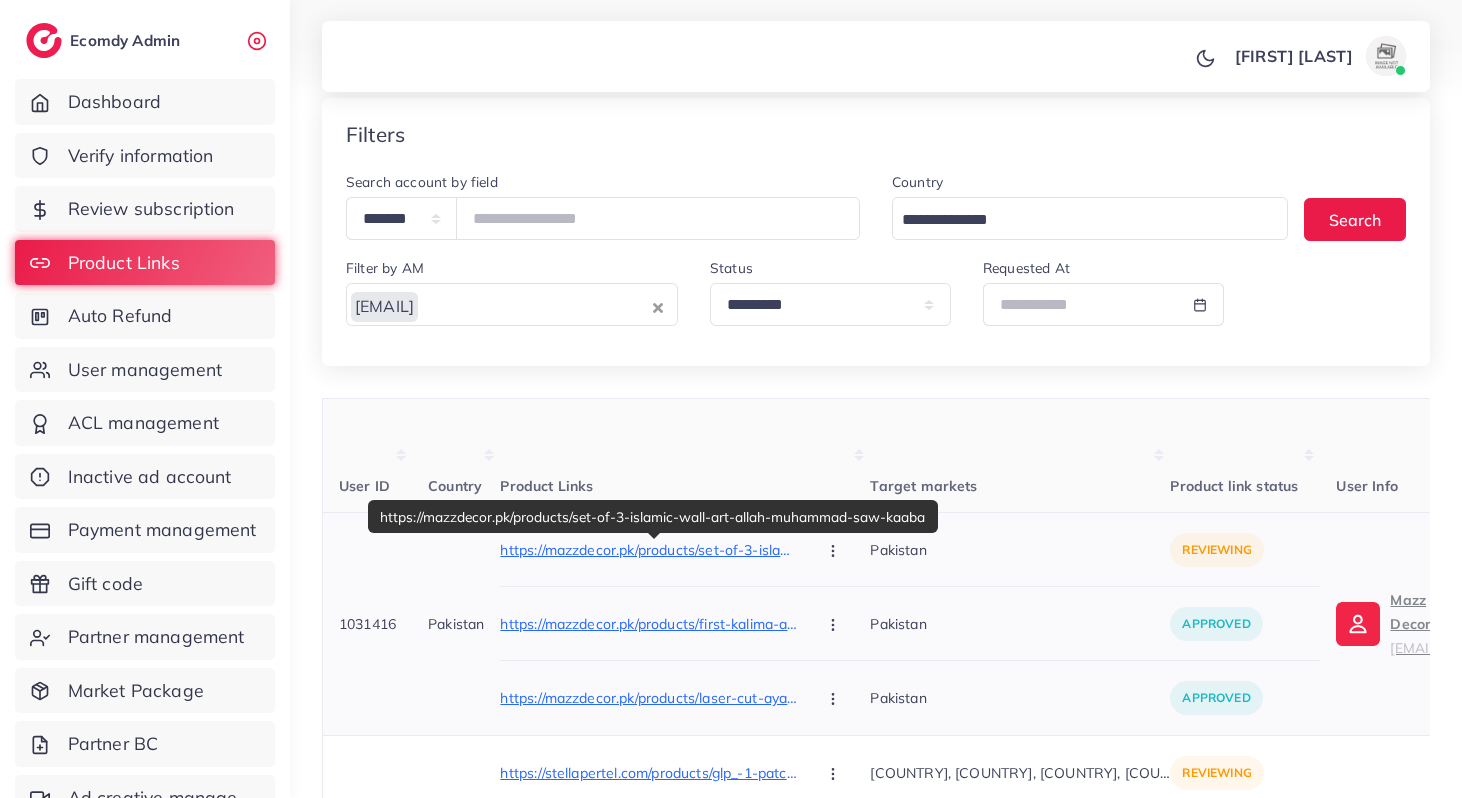 click on "https://mazzdecor.pk/products/set-of-3-islamic-wall-art-allah-muhammad-saw-kaaba" at bounding box center [650, 550] 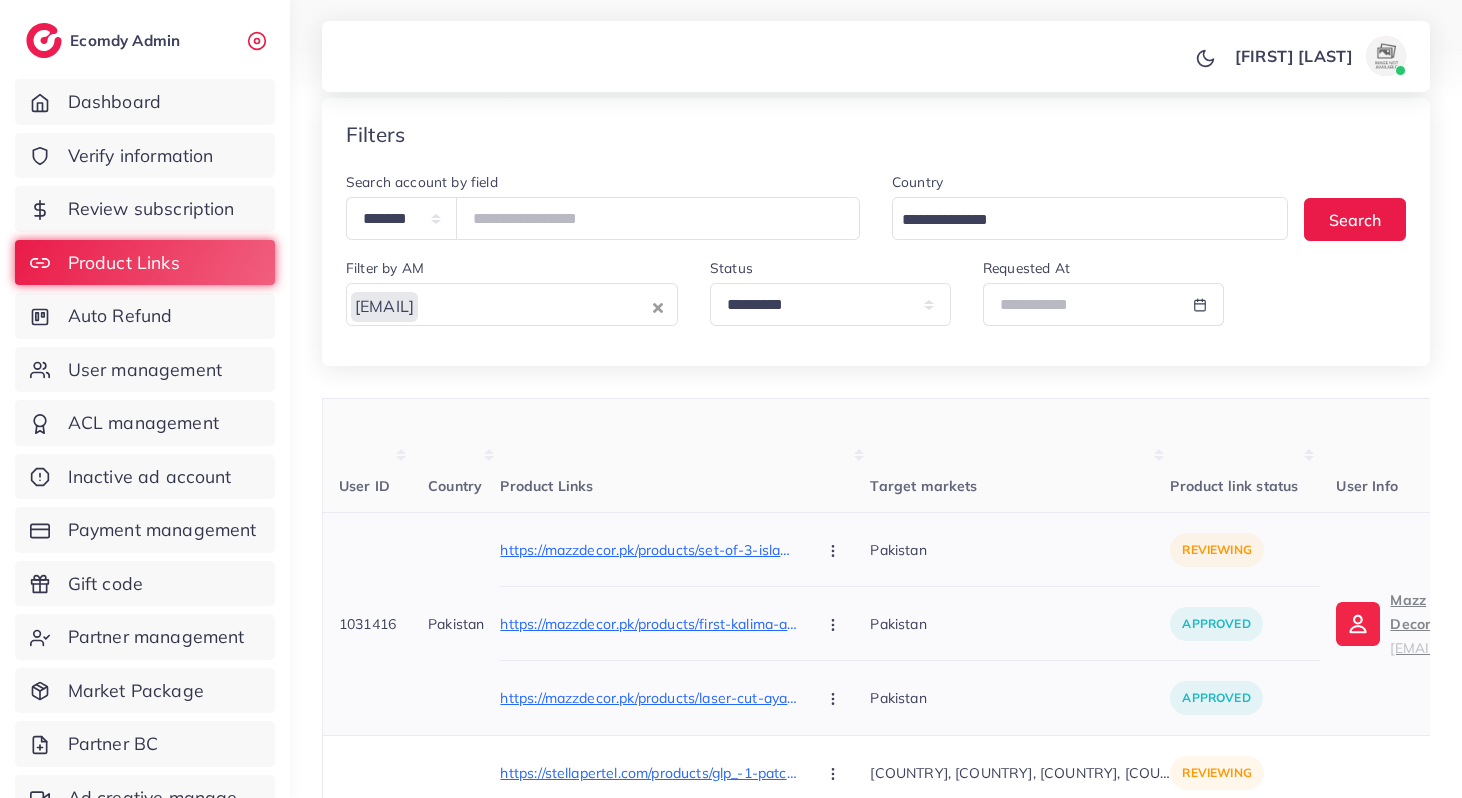 click at bounding box center (835, 549) 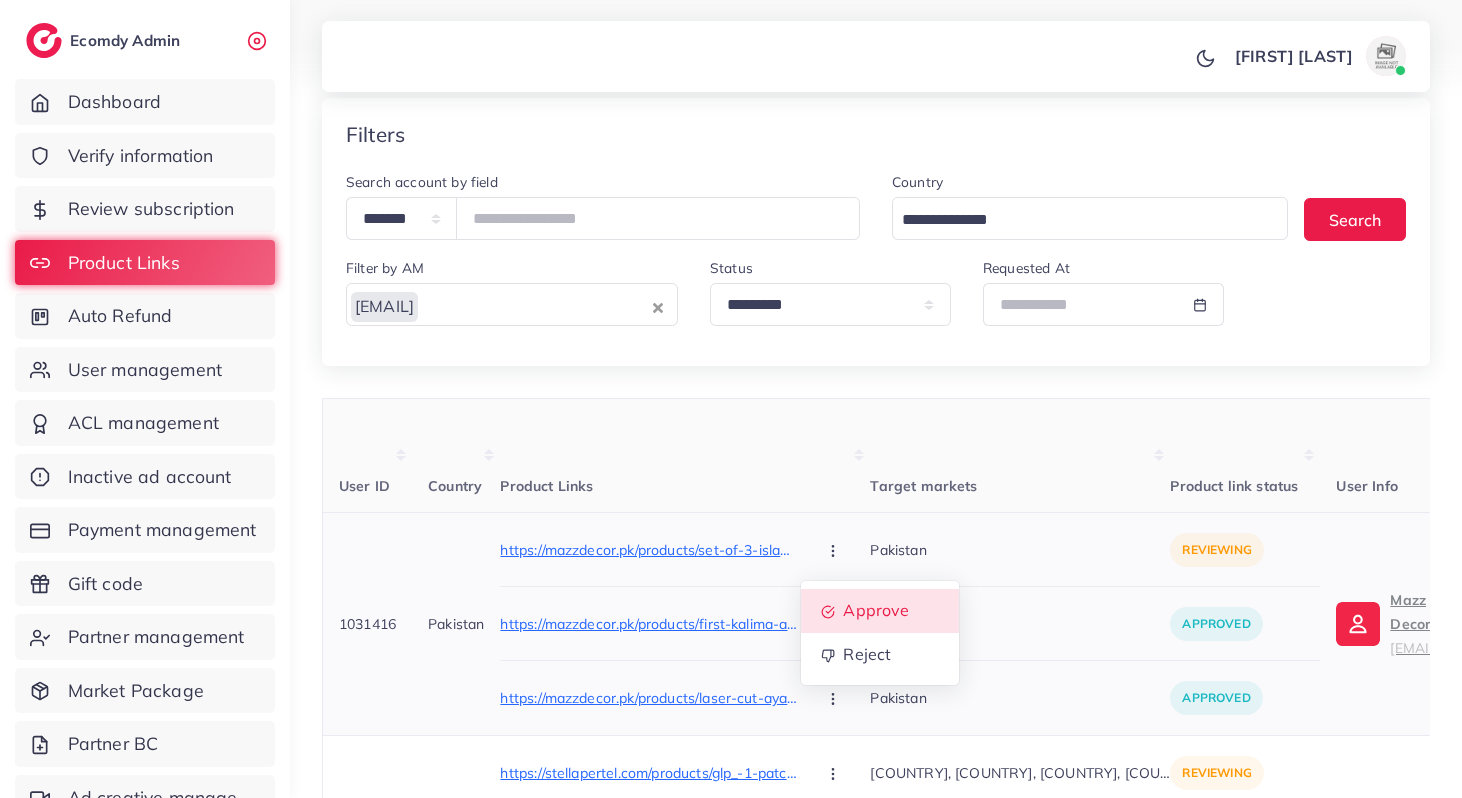 click on "Approve" at bounding box center (877, 611) 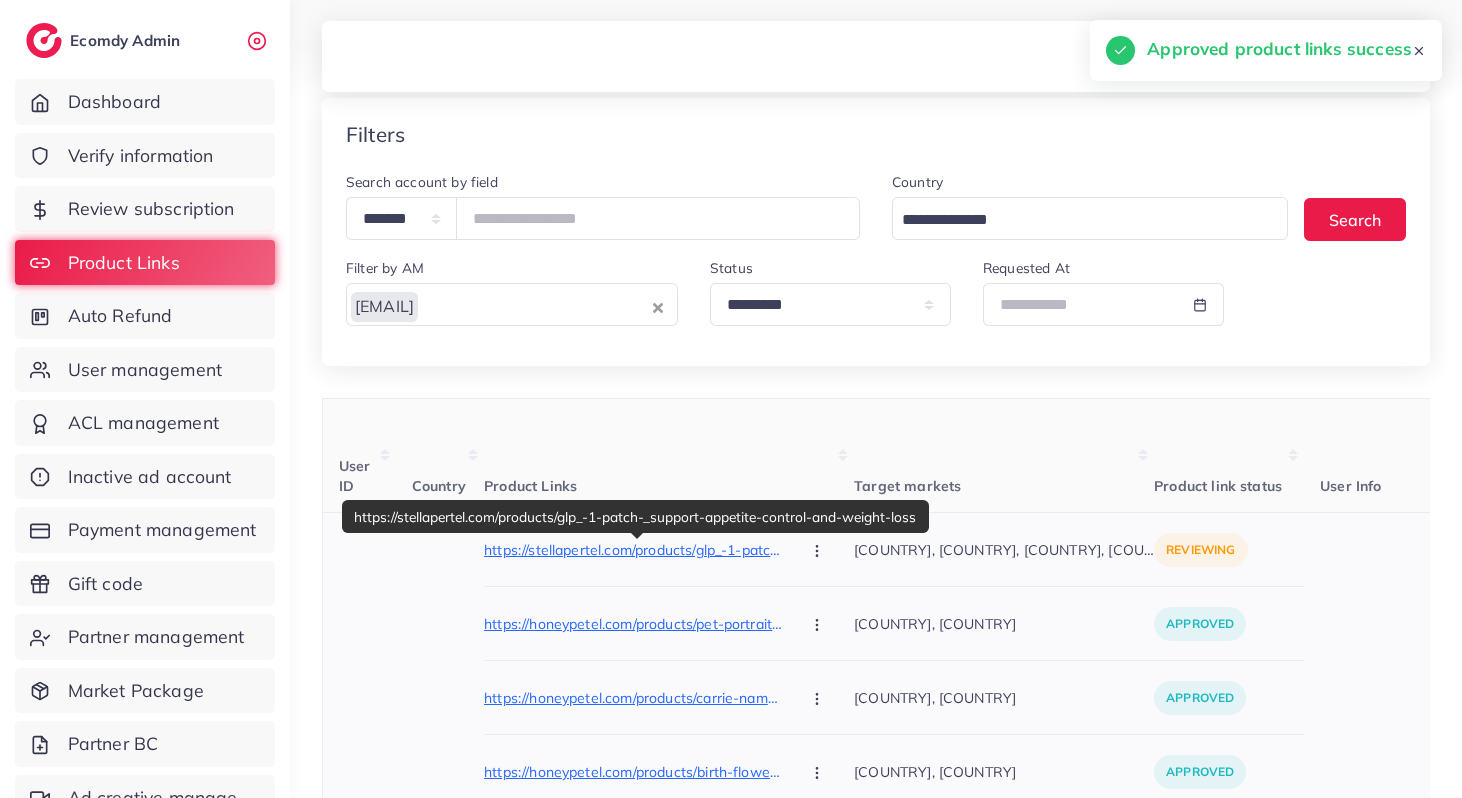 click on "https://stellapertel.com/products/glp_-1-patch-_support-appetite-control-and-weight-loss" at bounding box center [634, 550] 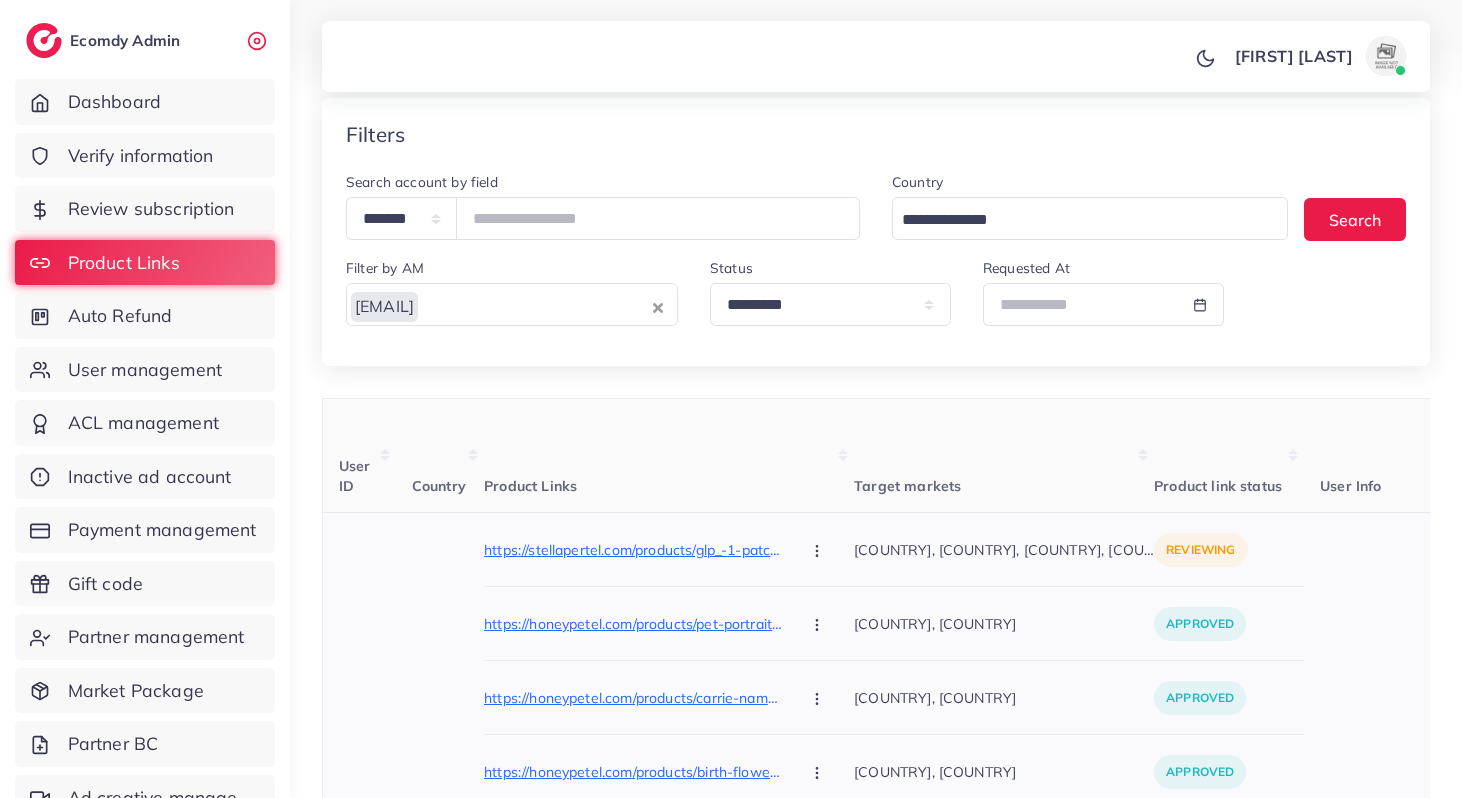 click at bounding box center [819, 549] 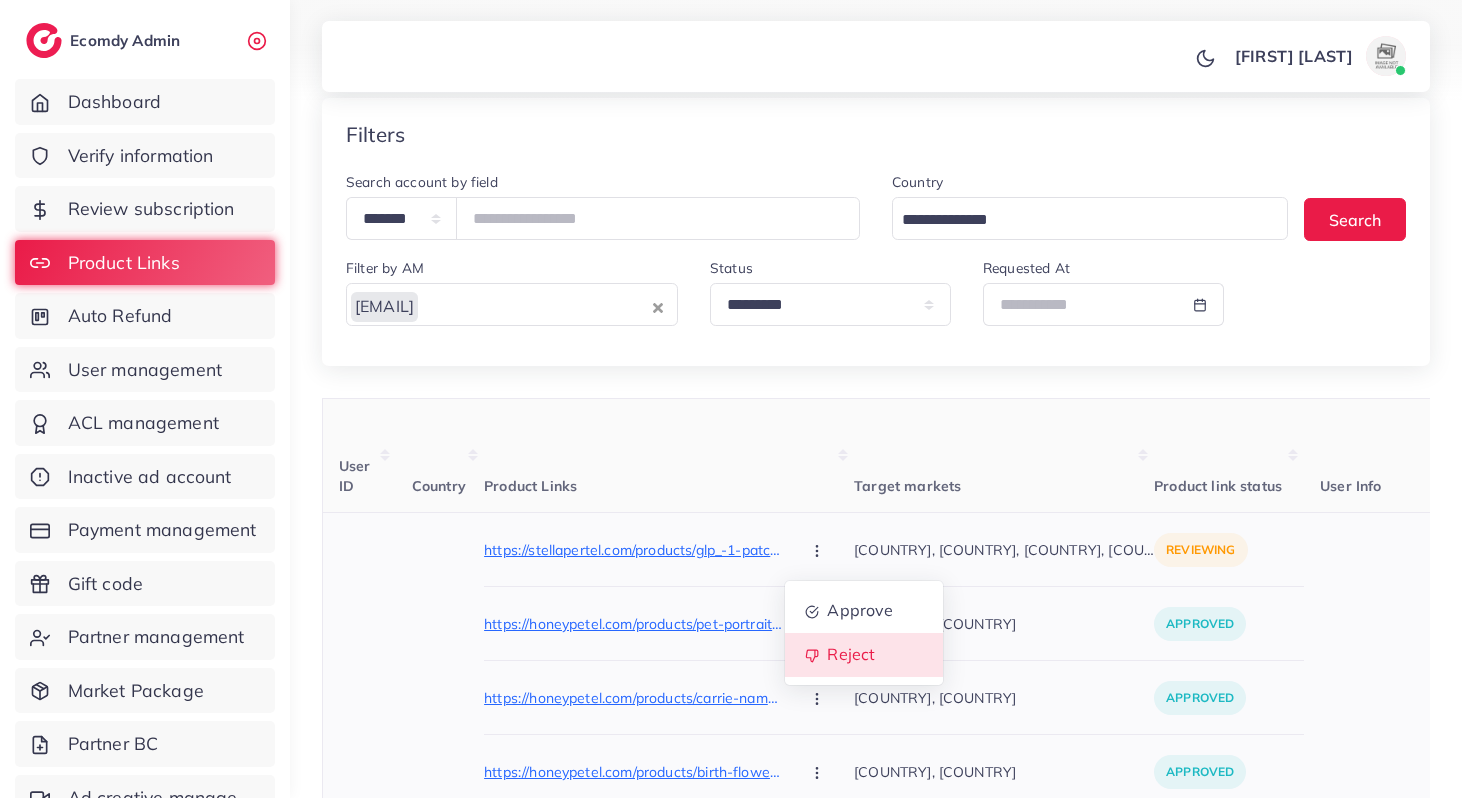 click on "Reject" at bounding box center (864, 655) 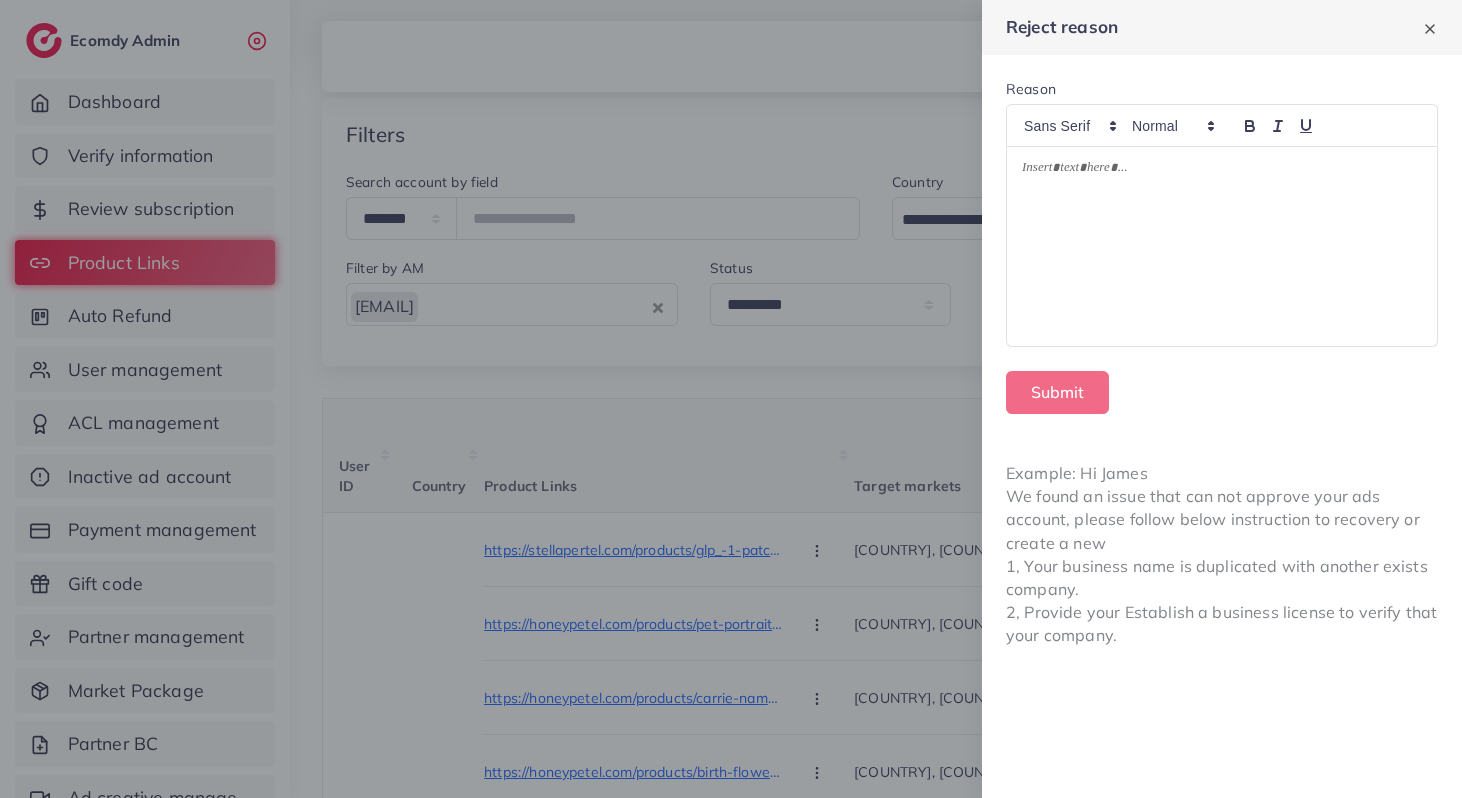 click at bounding box center [1222, 246] 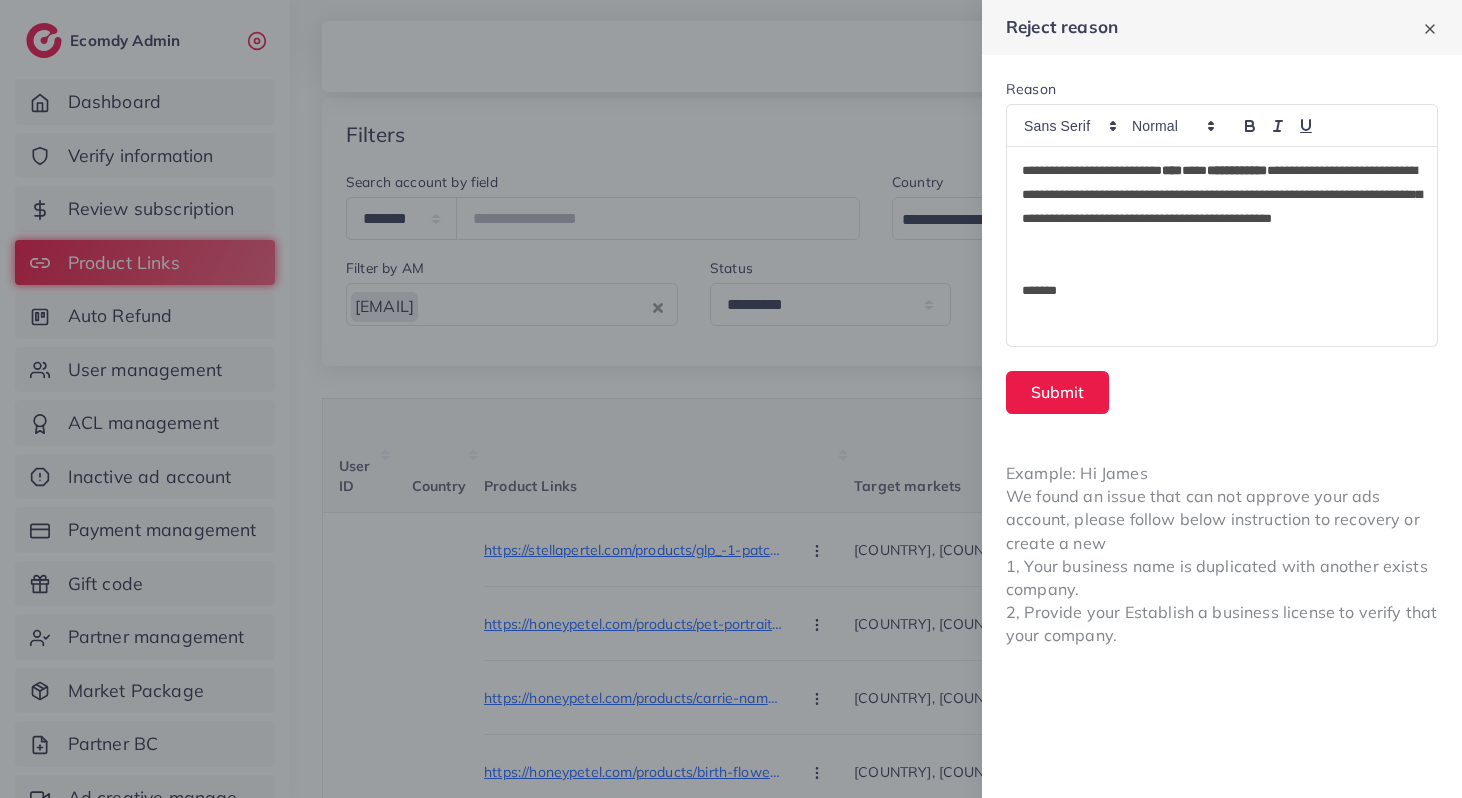 click on "**********" at bounding box center (1222, 207) 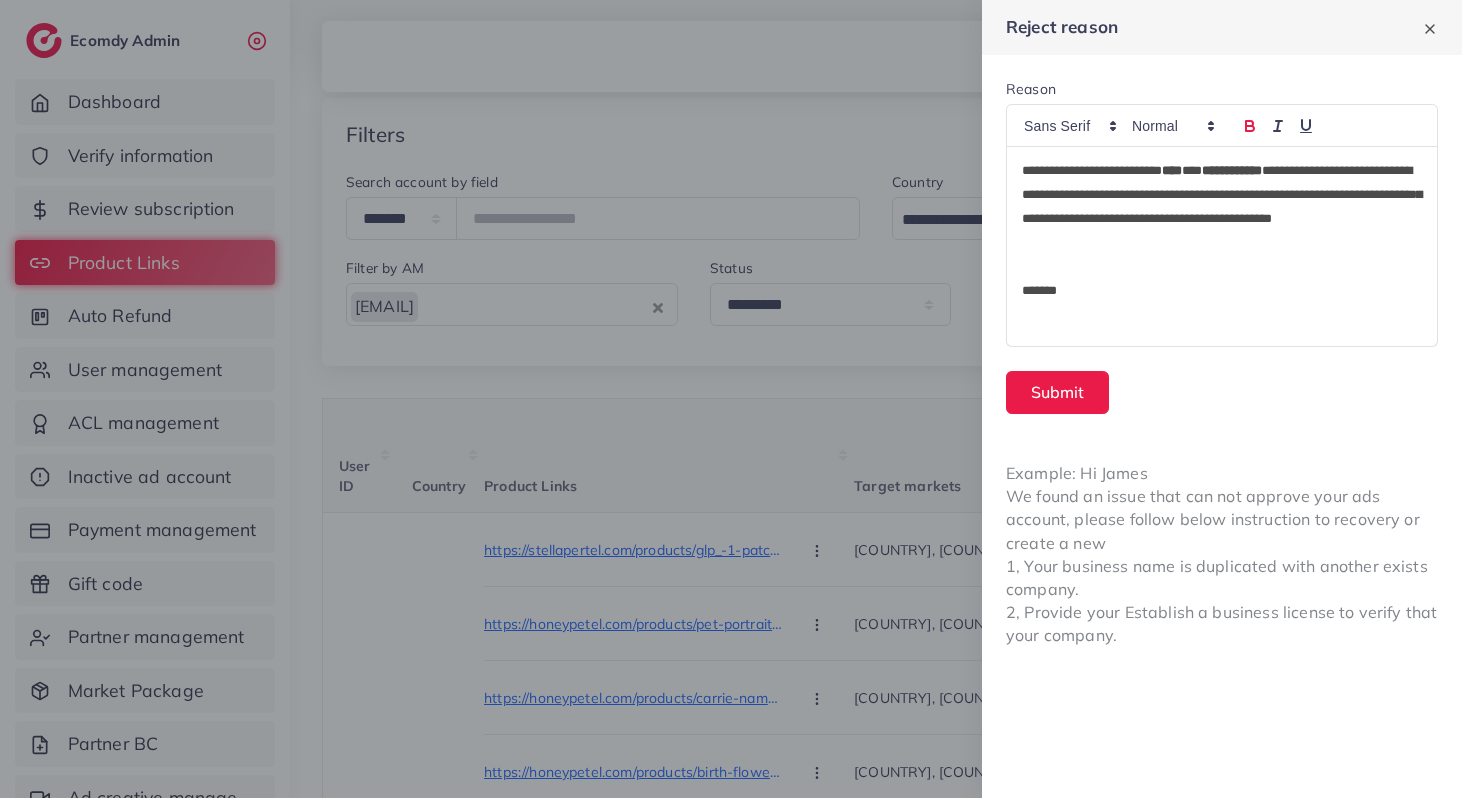 type 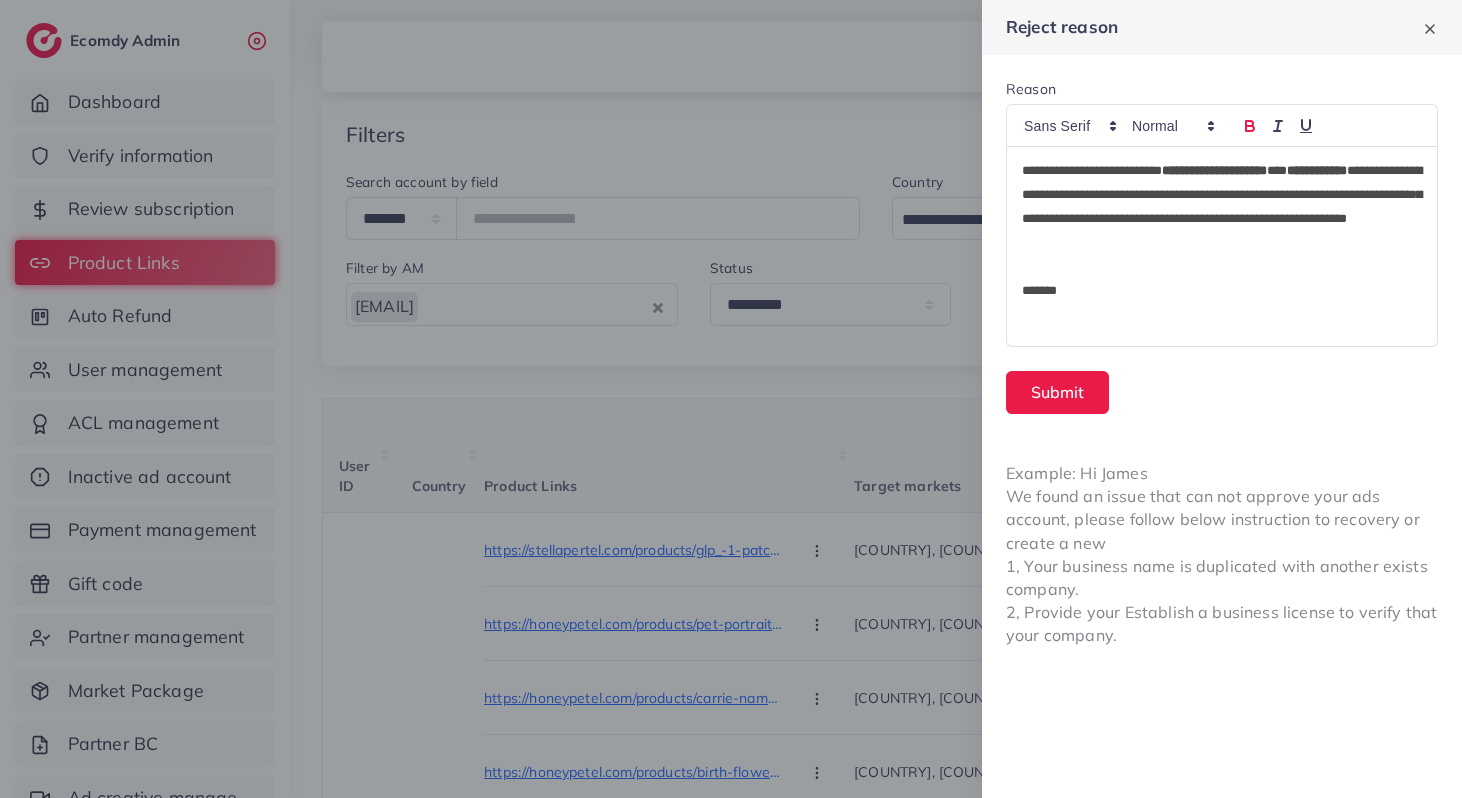 click on "**********" at bounding box center (1214, 170) 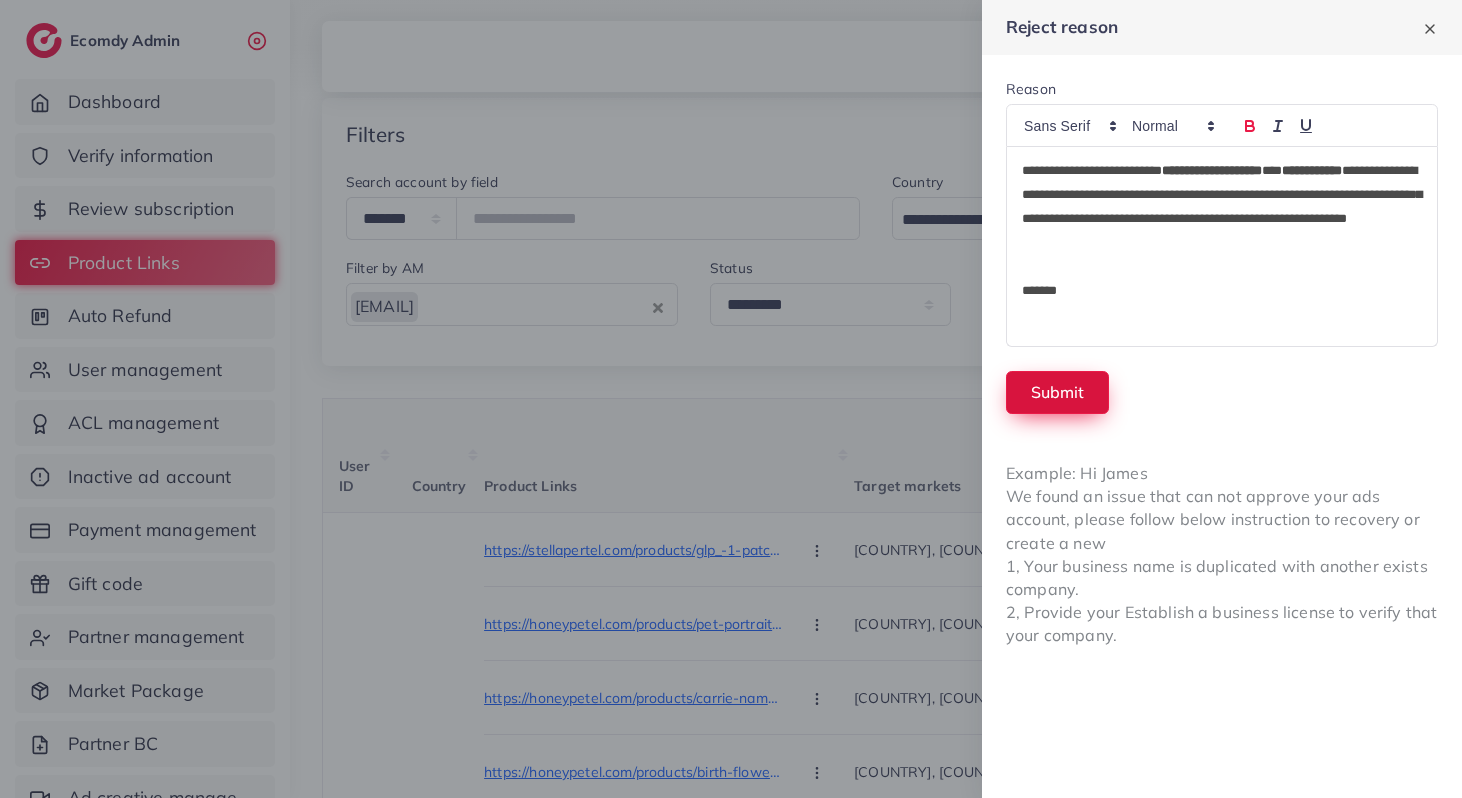 click on "Submit" at bounding box center (1057, 392) 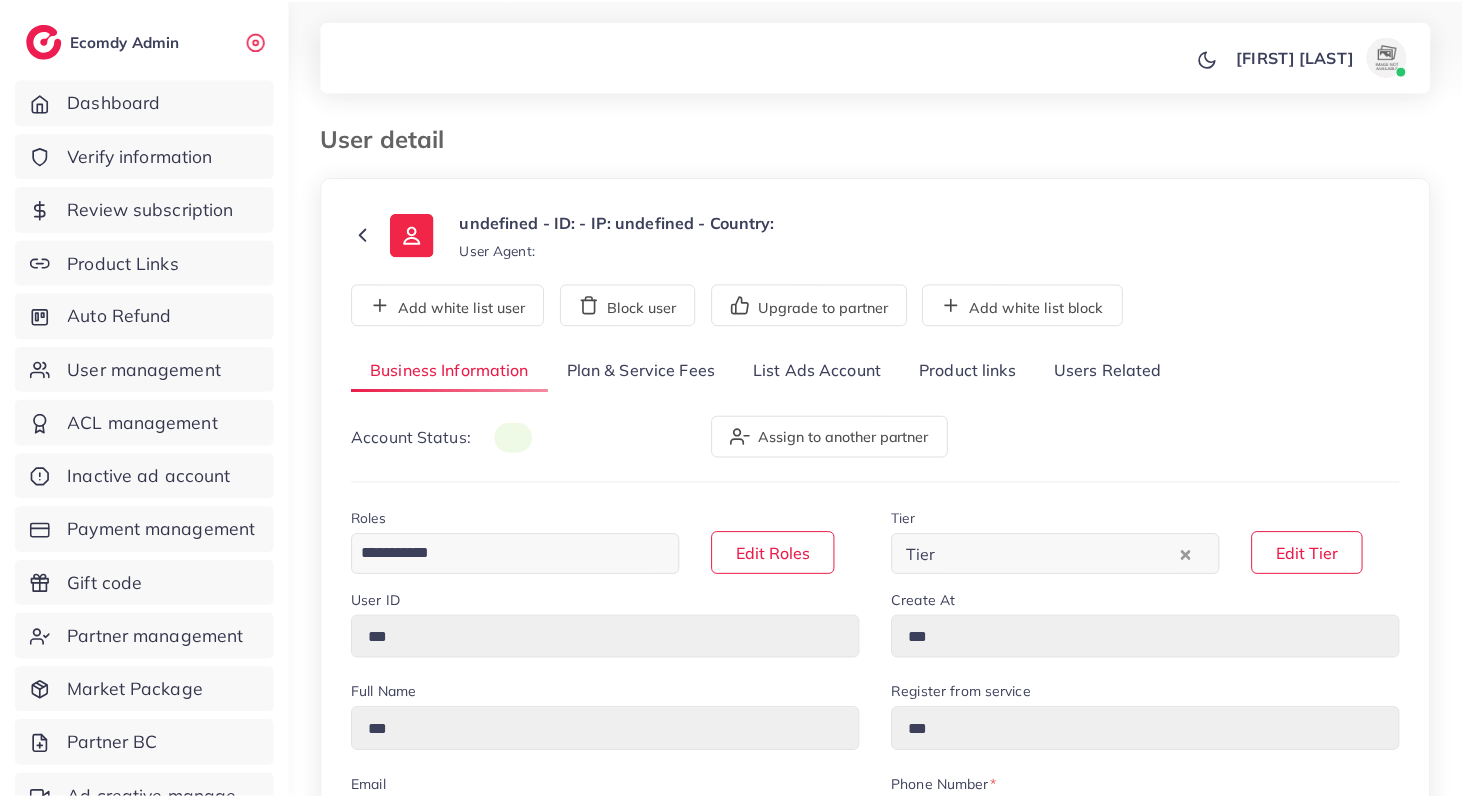 scroll, scrollTop: 0, scrollLeft: 0, axis: both 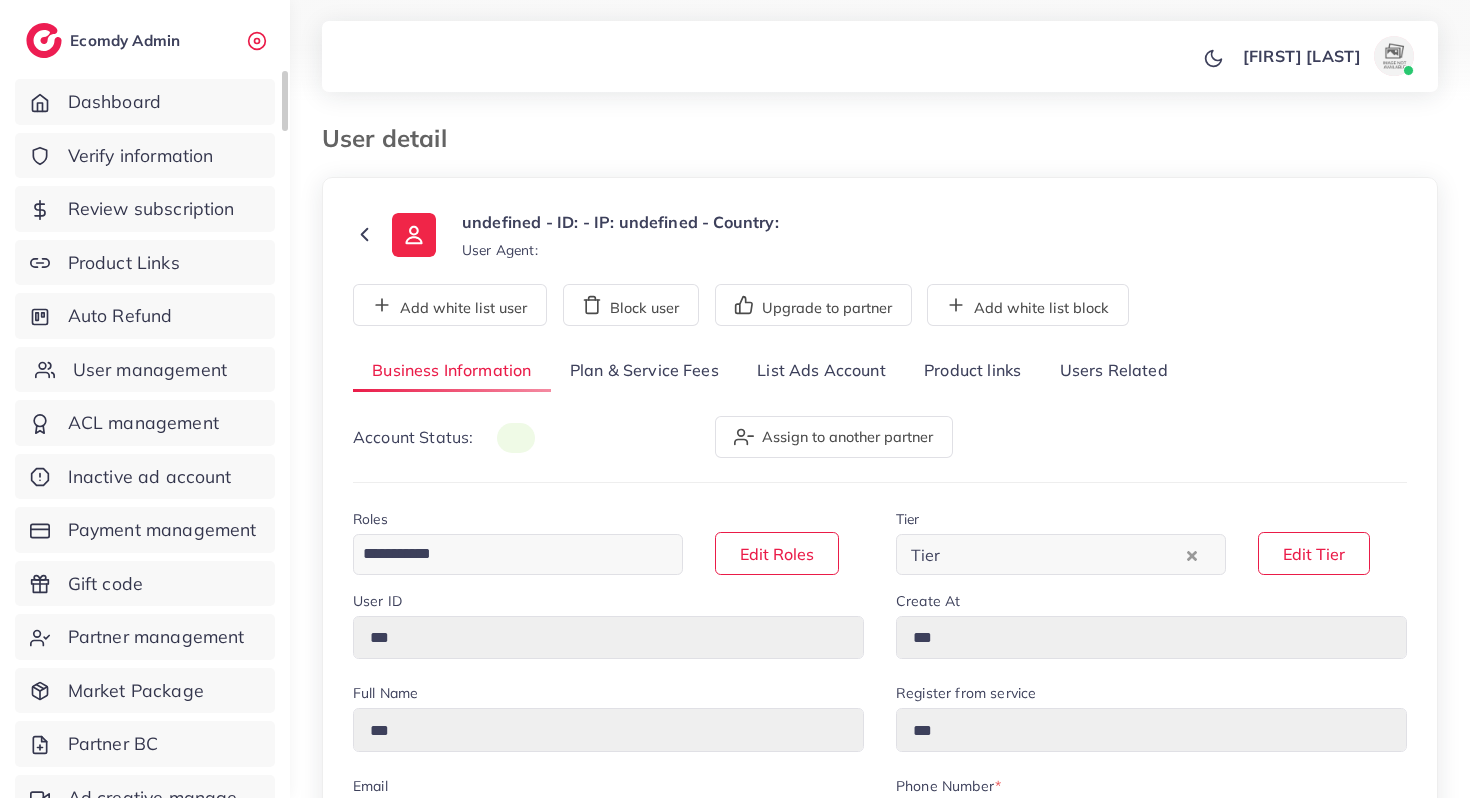 type on "*****" 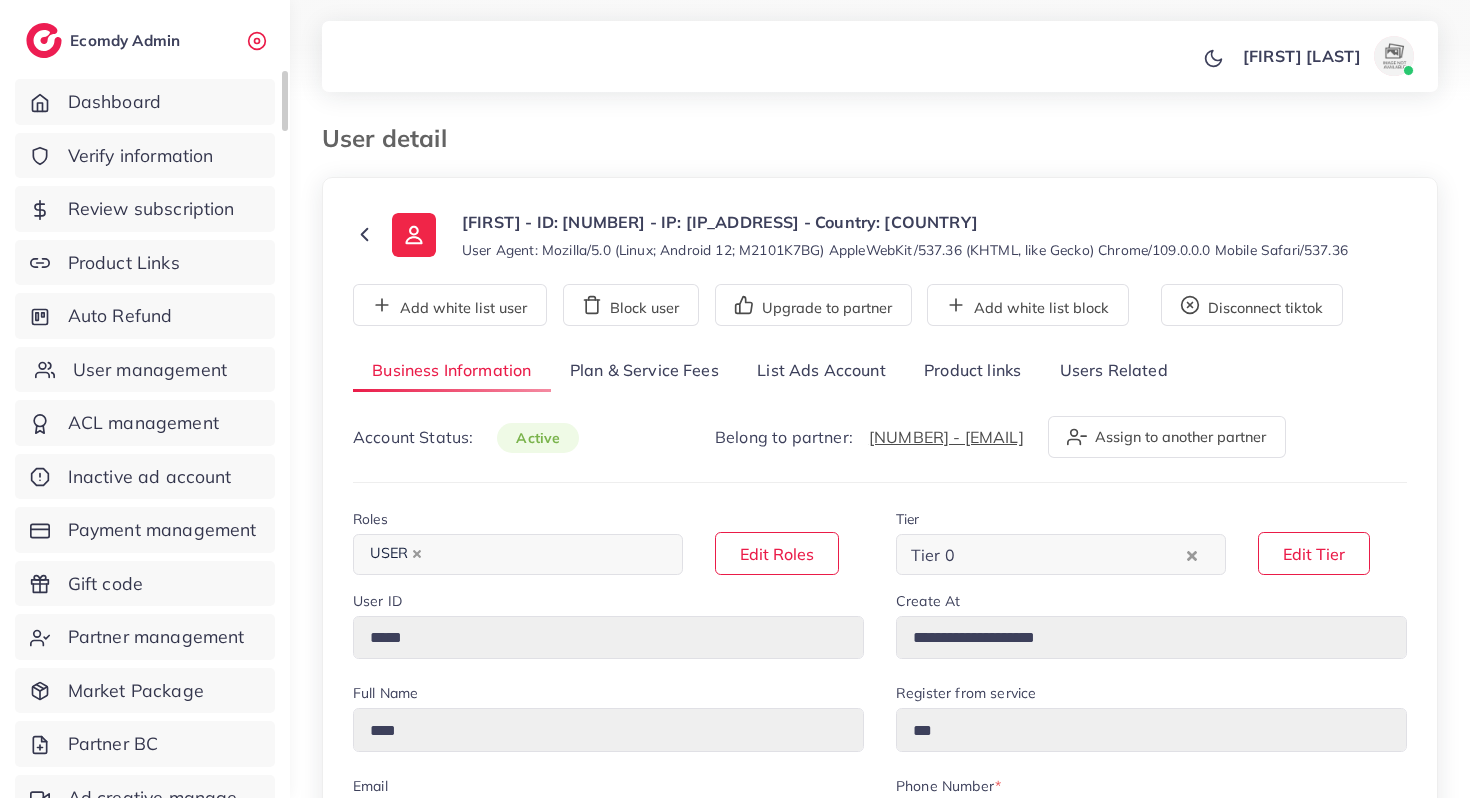 click on "User management" at bounding box center (150, 370) 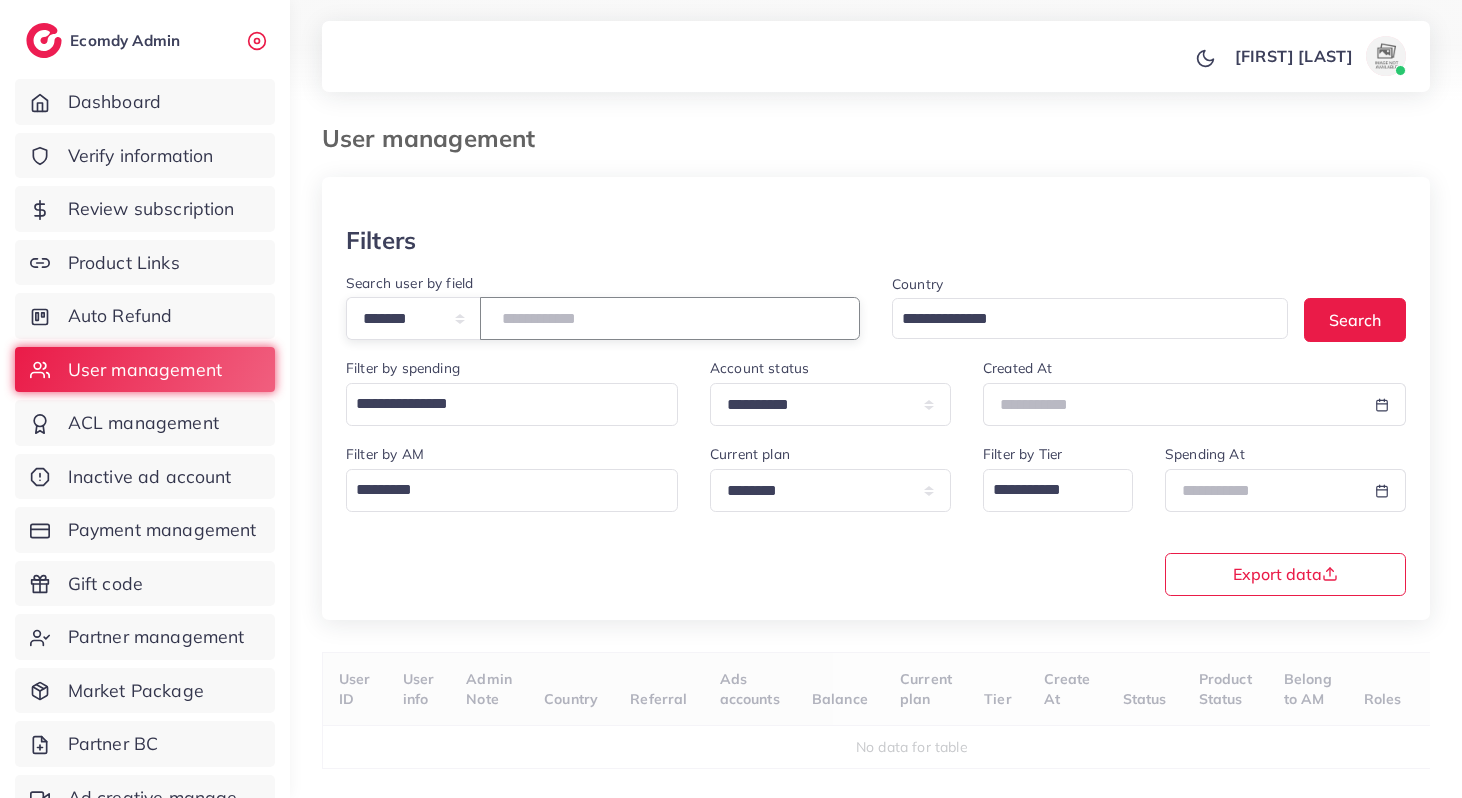 click at bounding box center [670, 318] 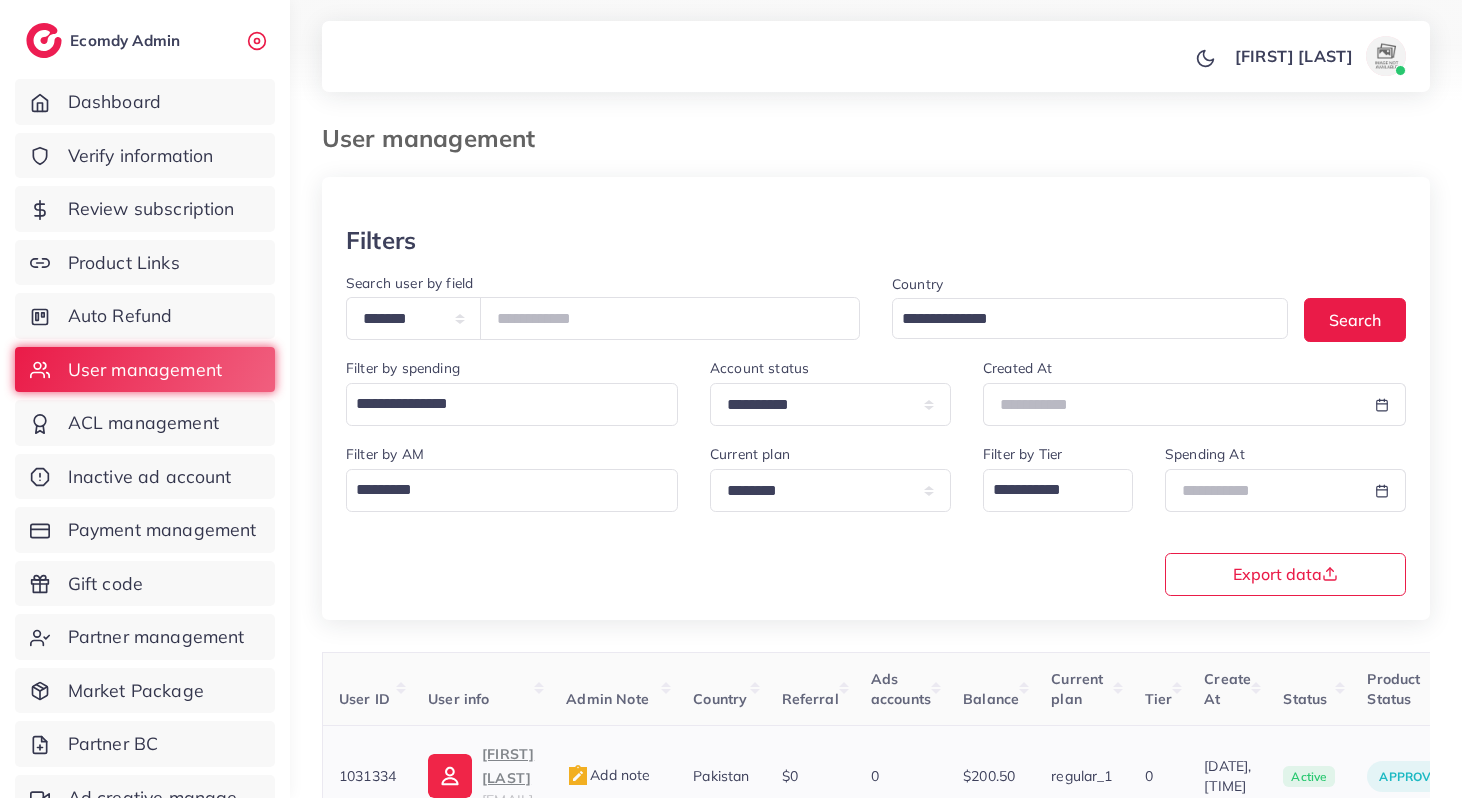 click on "Hamad Afzal" at bounding box center (508, 766) 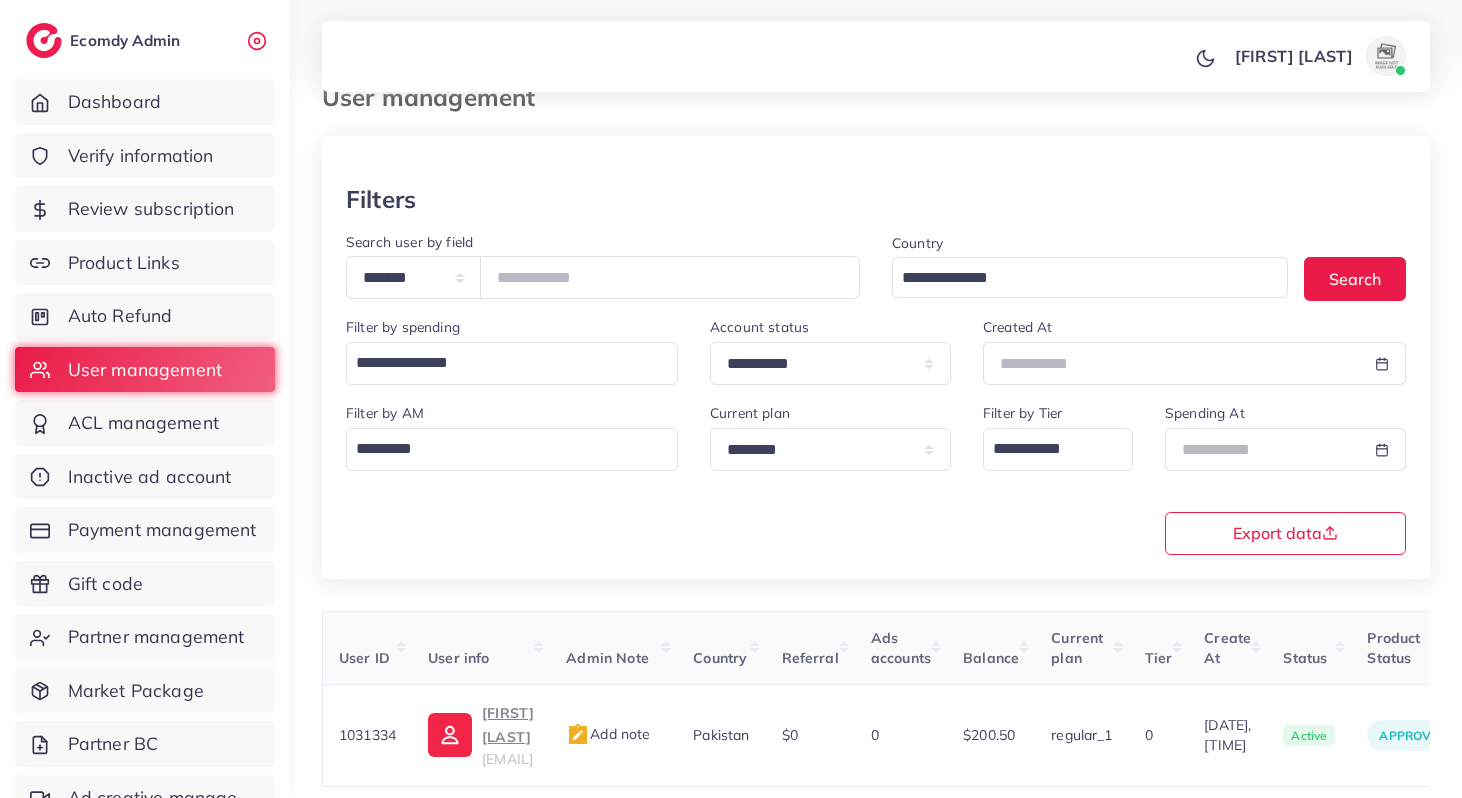 scroll, scrollTop: 50, scrollLeft: 0, axis: vertical 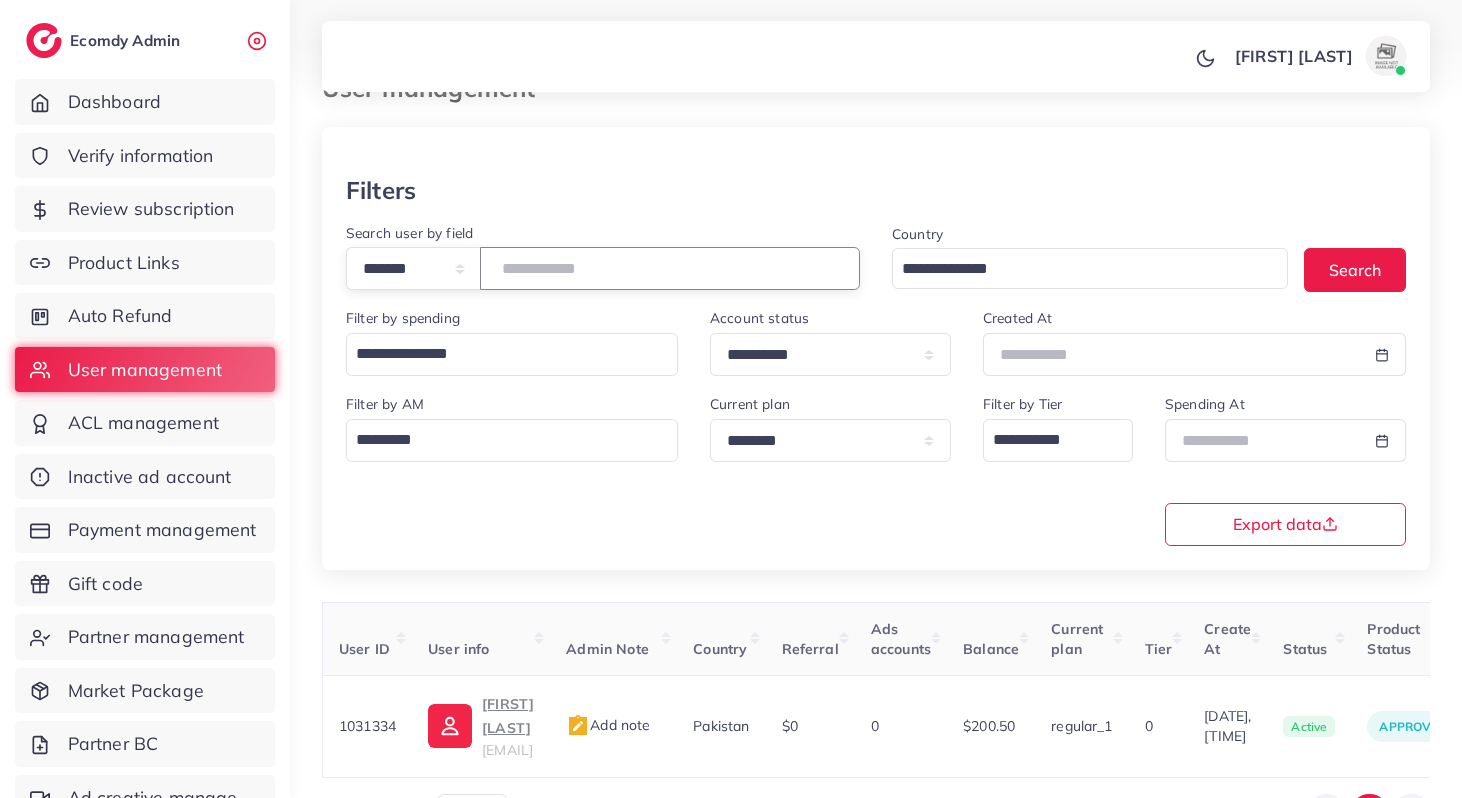click on "*******" at bounding box center (670, 268) 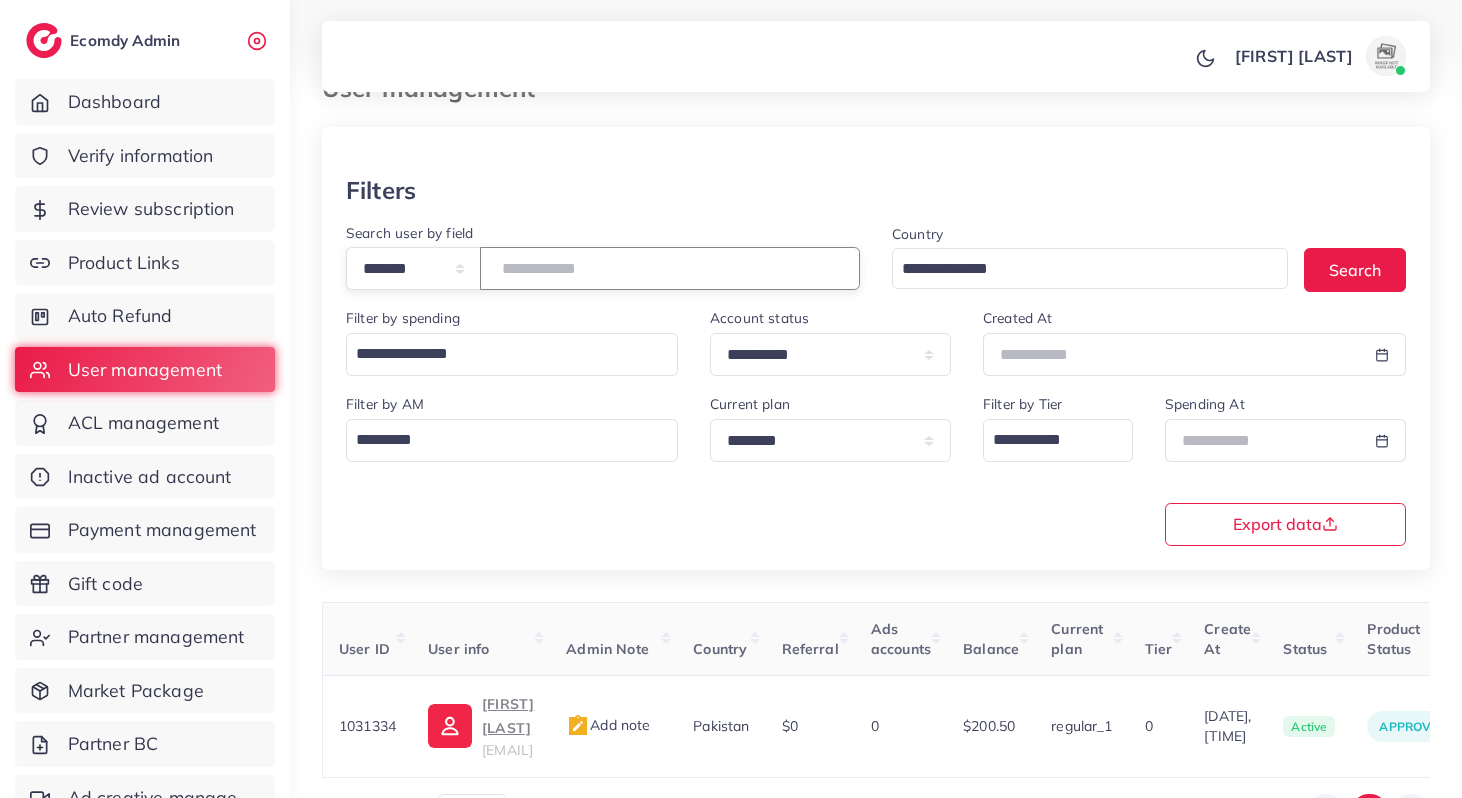 type on "*******" 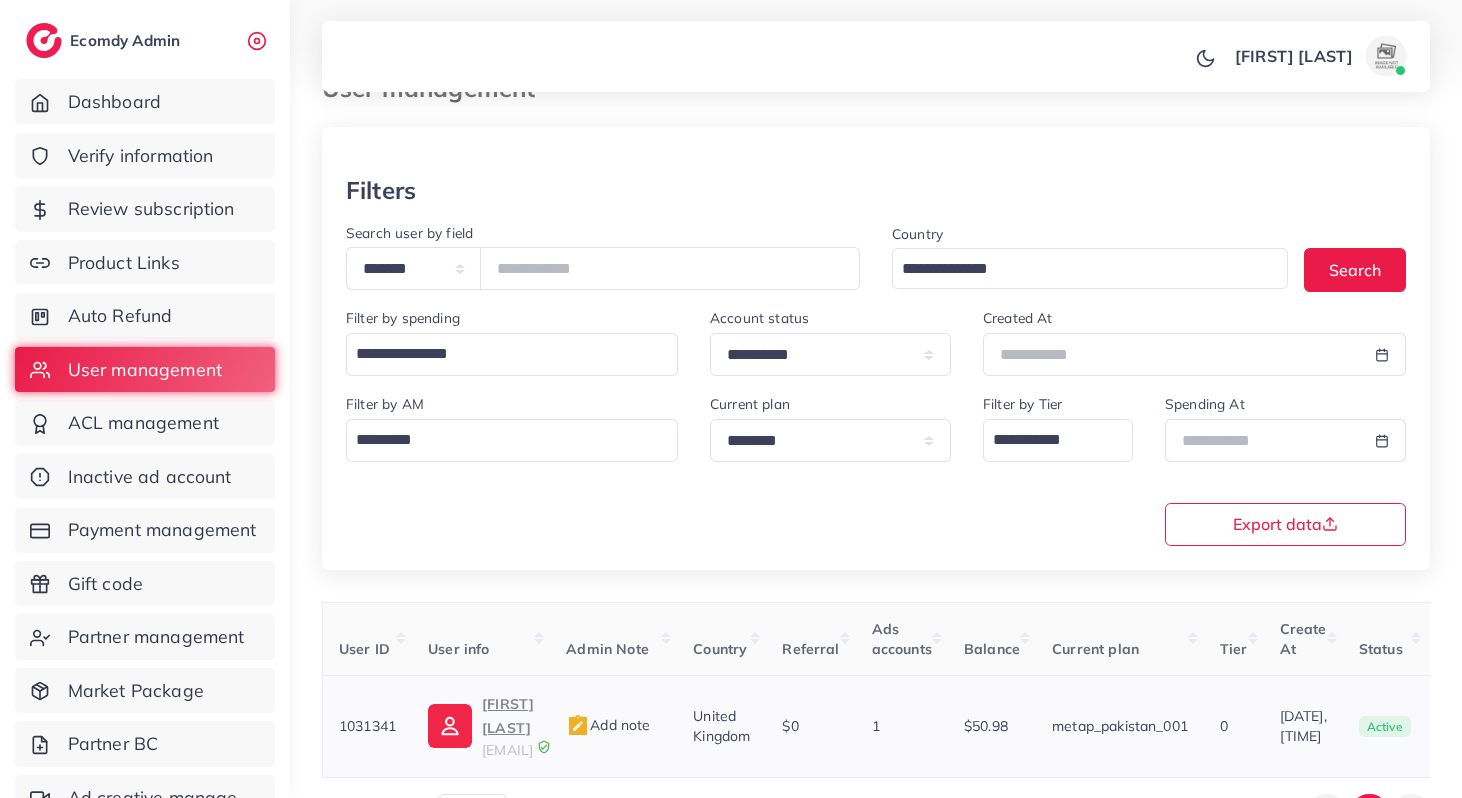 click on "beautybynature85@gmail.com" at bounding box center (507, 750) 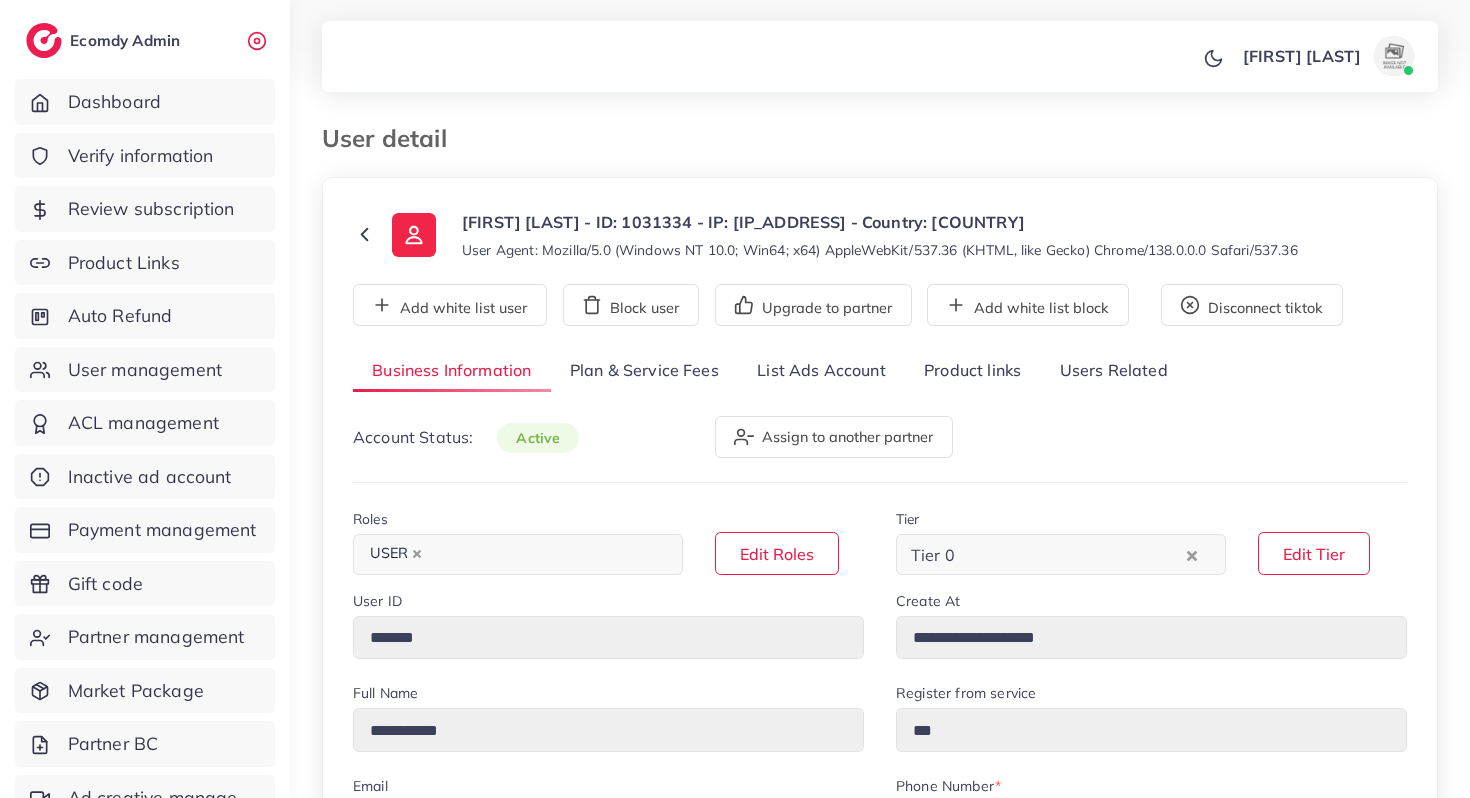 select on "********" 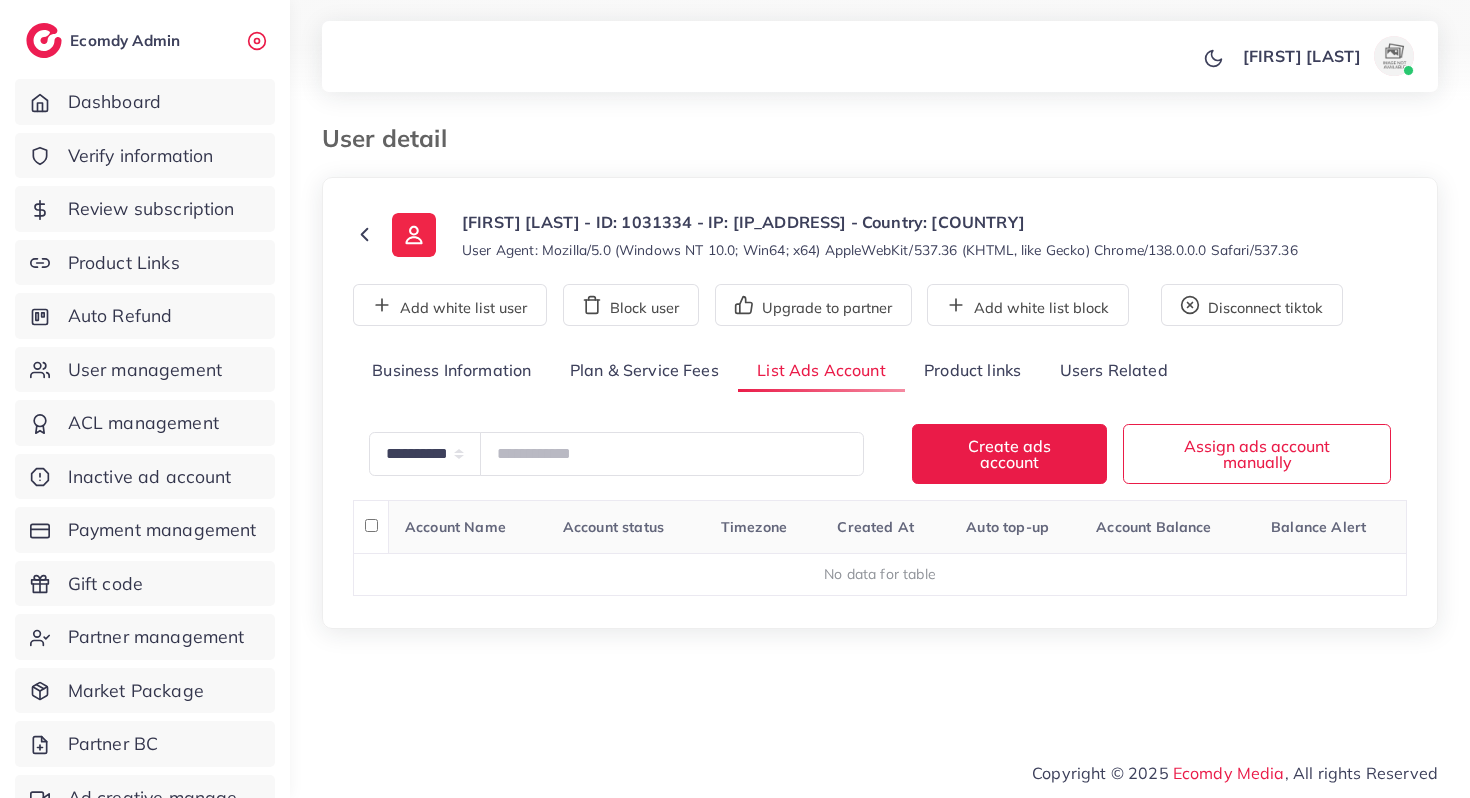 click on "Plan & Service Fees" at bounding box center [644, 371] 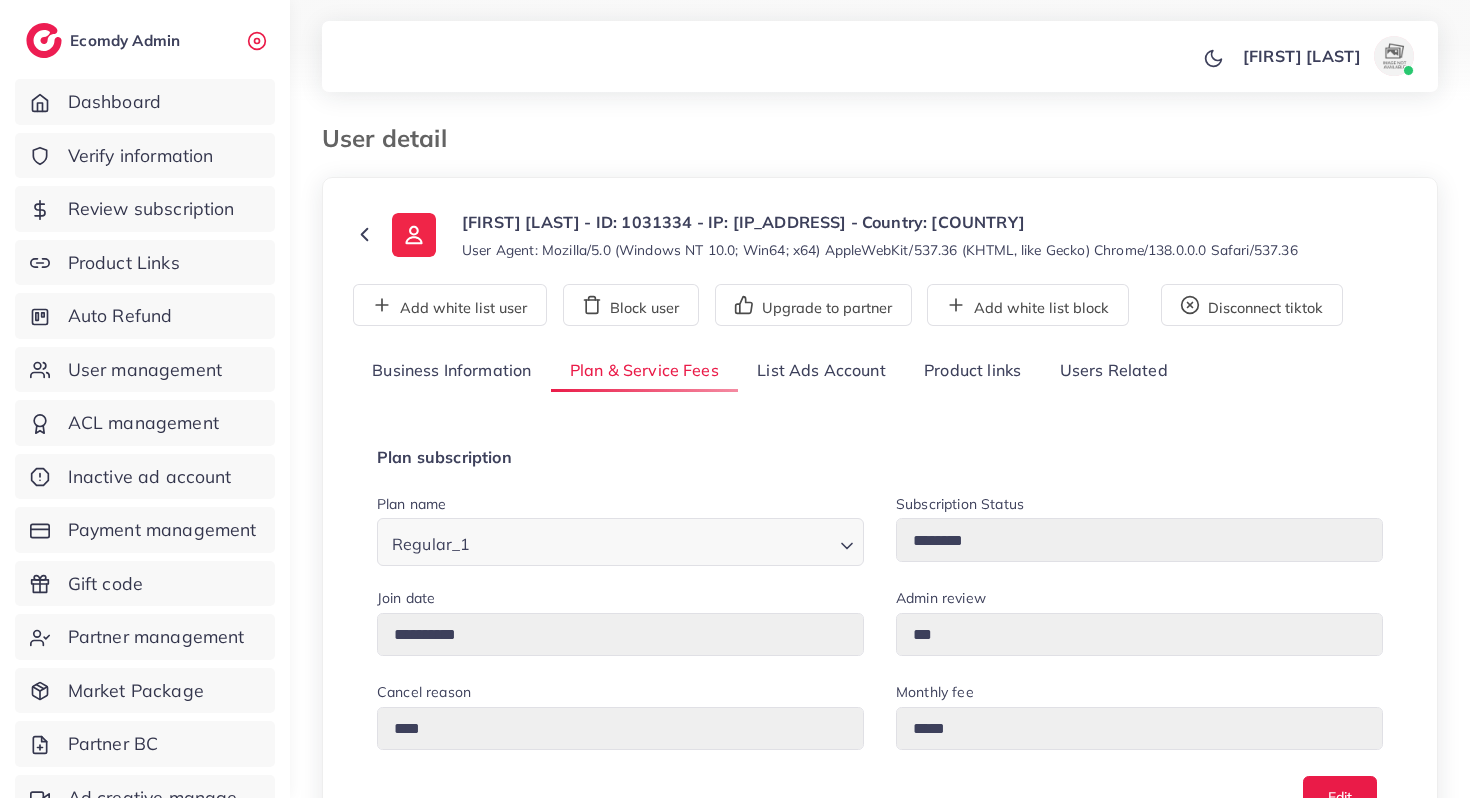 click on "List Ads Account" at bounding box center (821, 371) 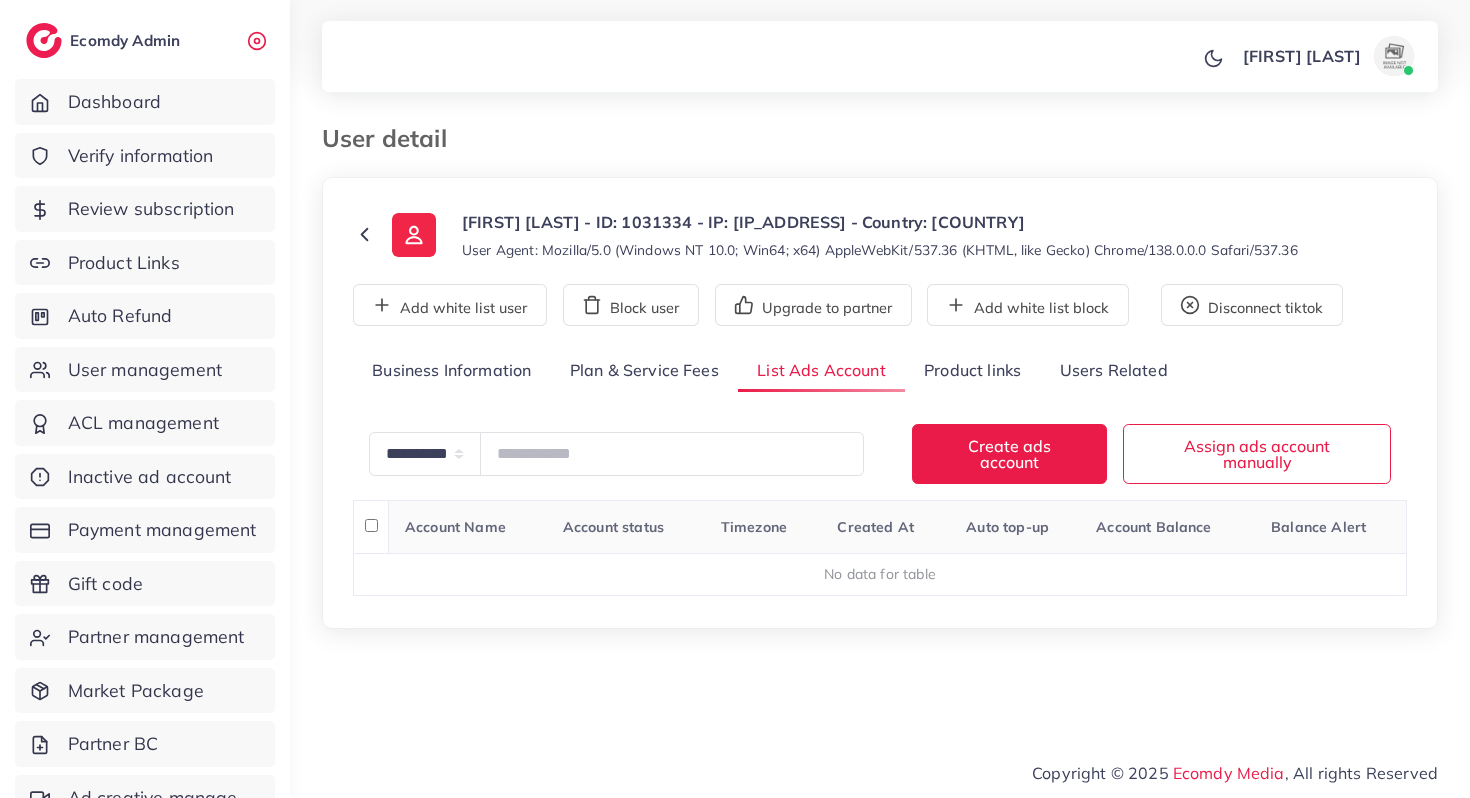 click on "Business Information" at bounding box center (452, 371) 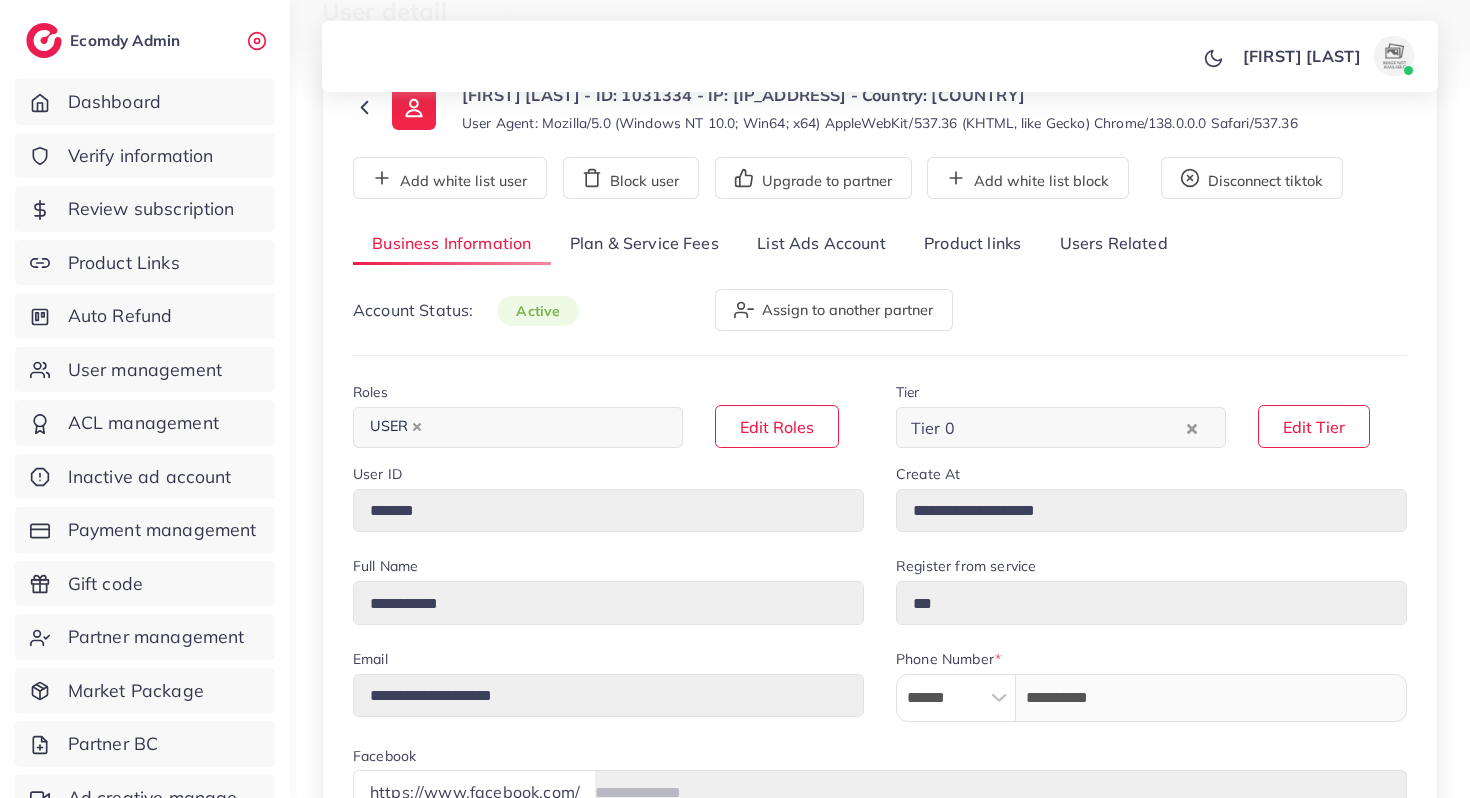 scroll, scrollTop: 149, scrollLeft: 0, axis: vertical 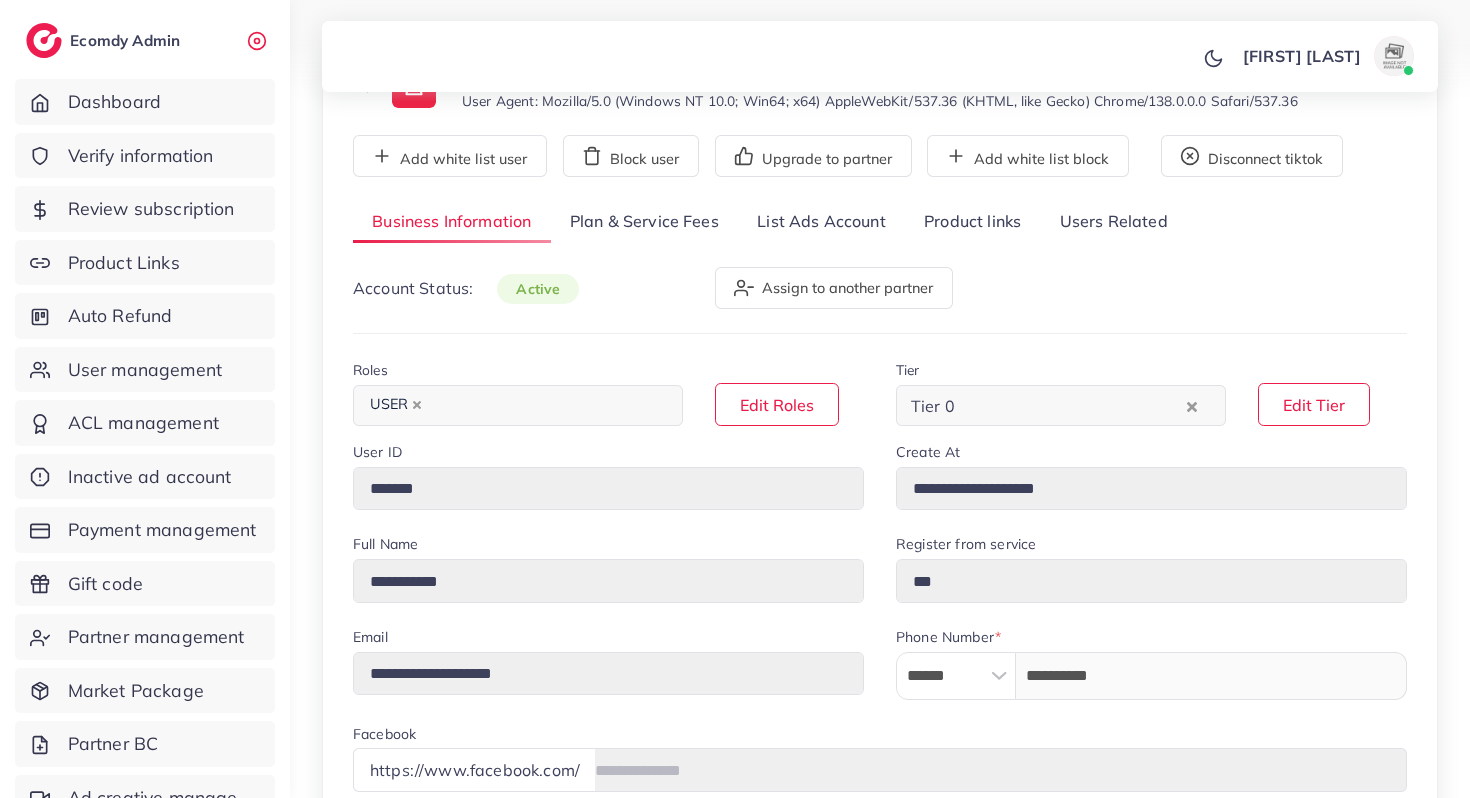 click on "Plan & Service Fees" at bounding box center (644, 222) 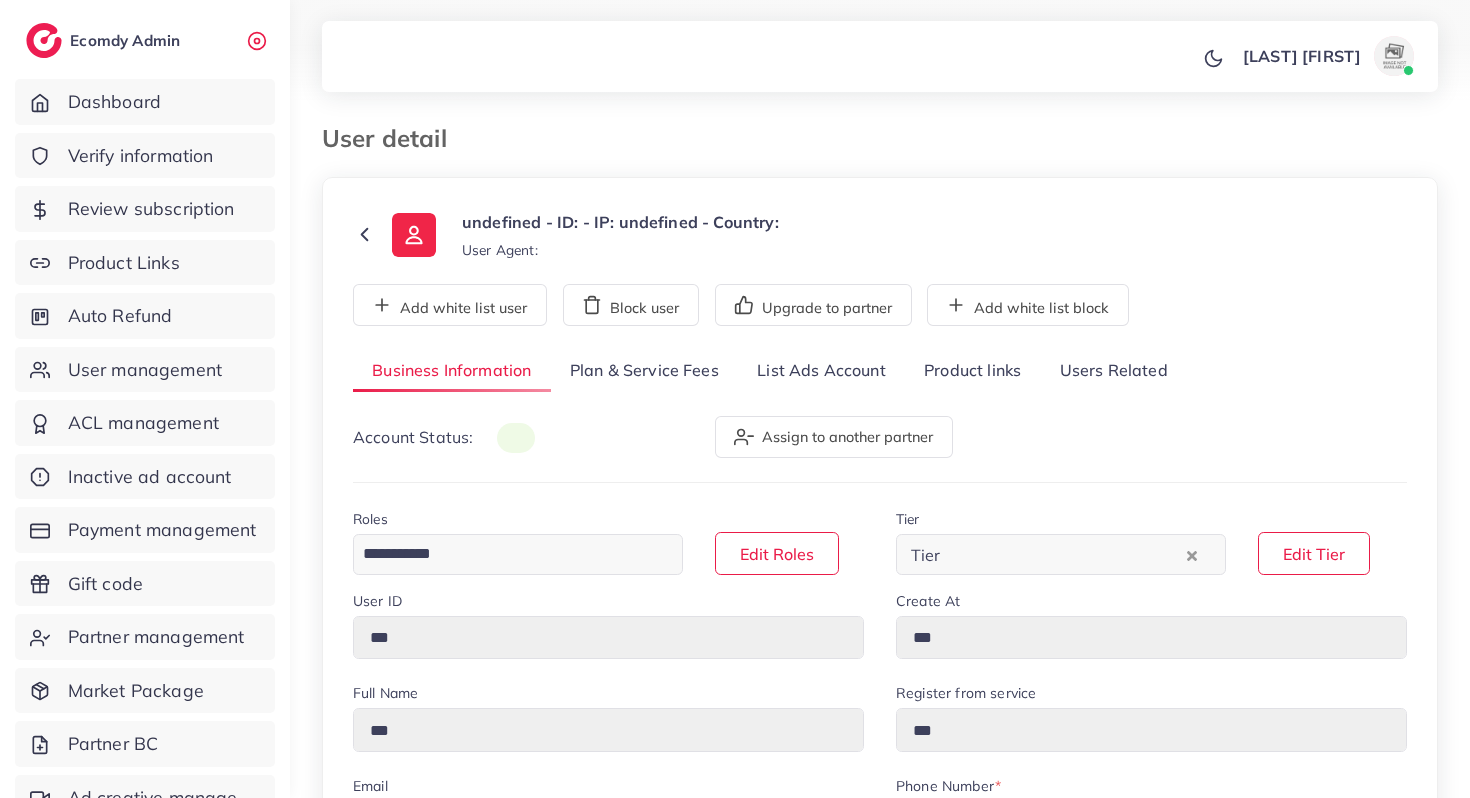 type on "*******" 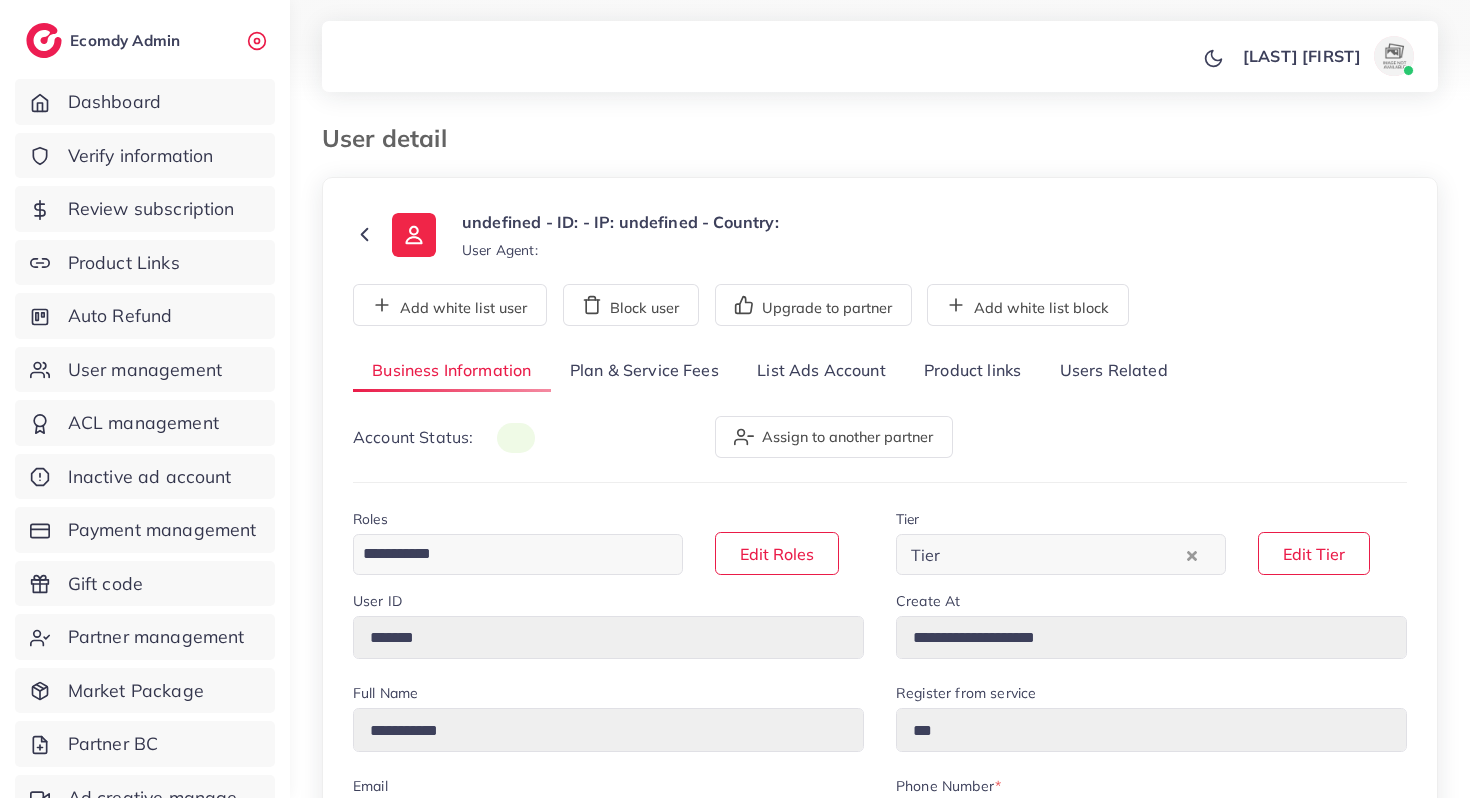 scroll, scrollTop: 0, scrollLeft: 0, axis: both 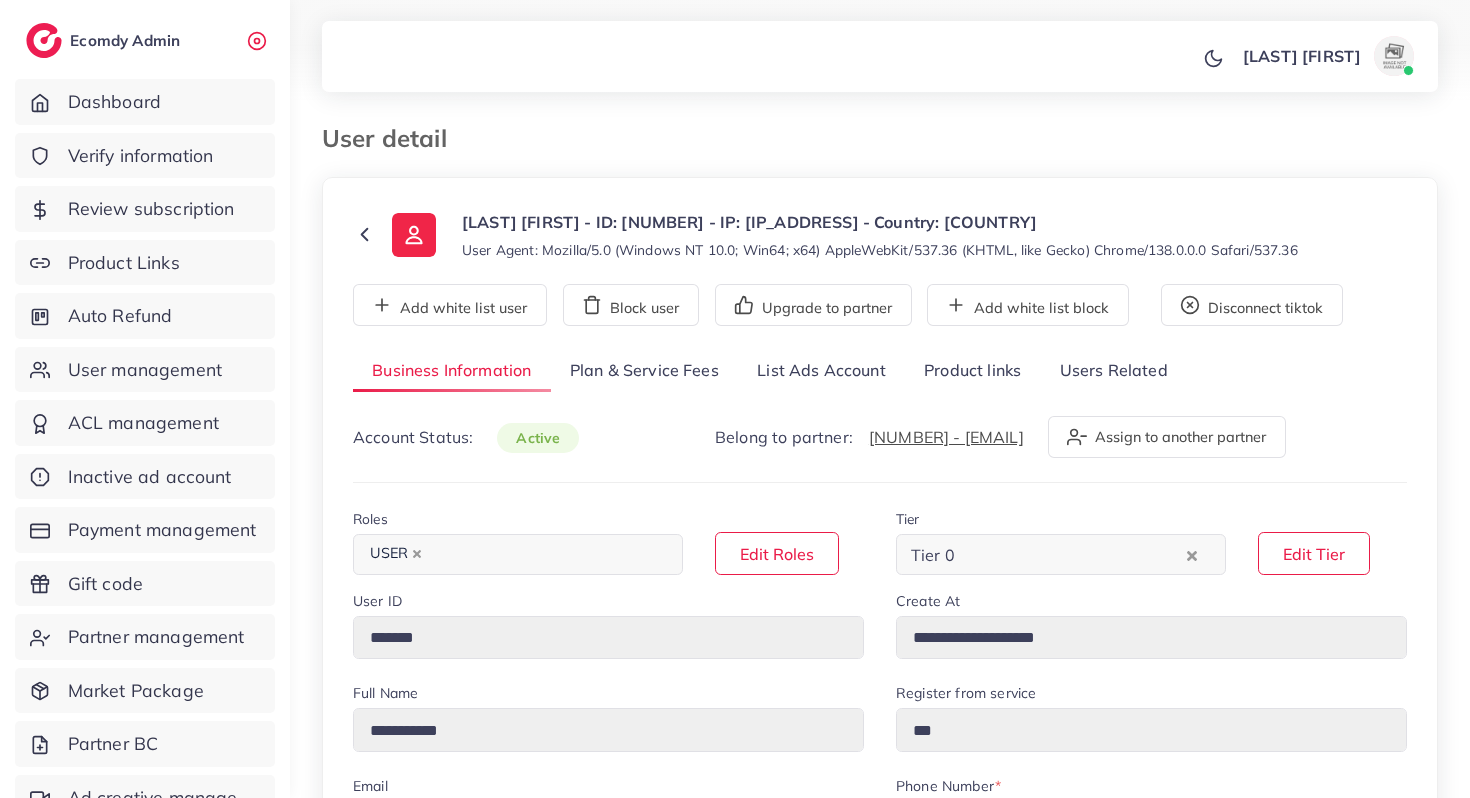 click on "List Ads Account" at bounding box center [821, 371] 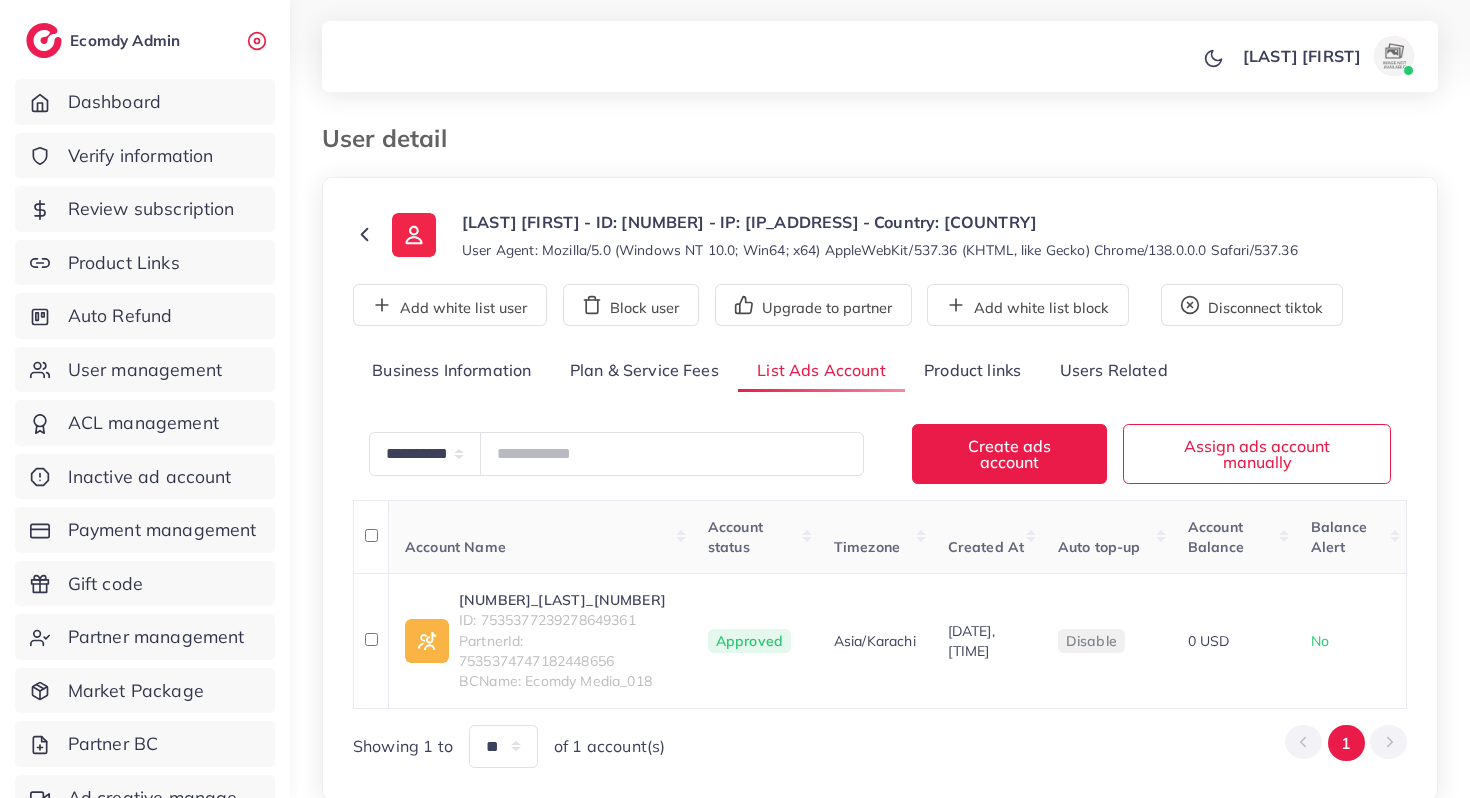 click on "Plan & Service Fees" at bounding box center (644, 371) 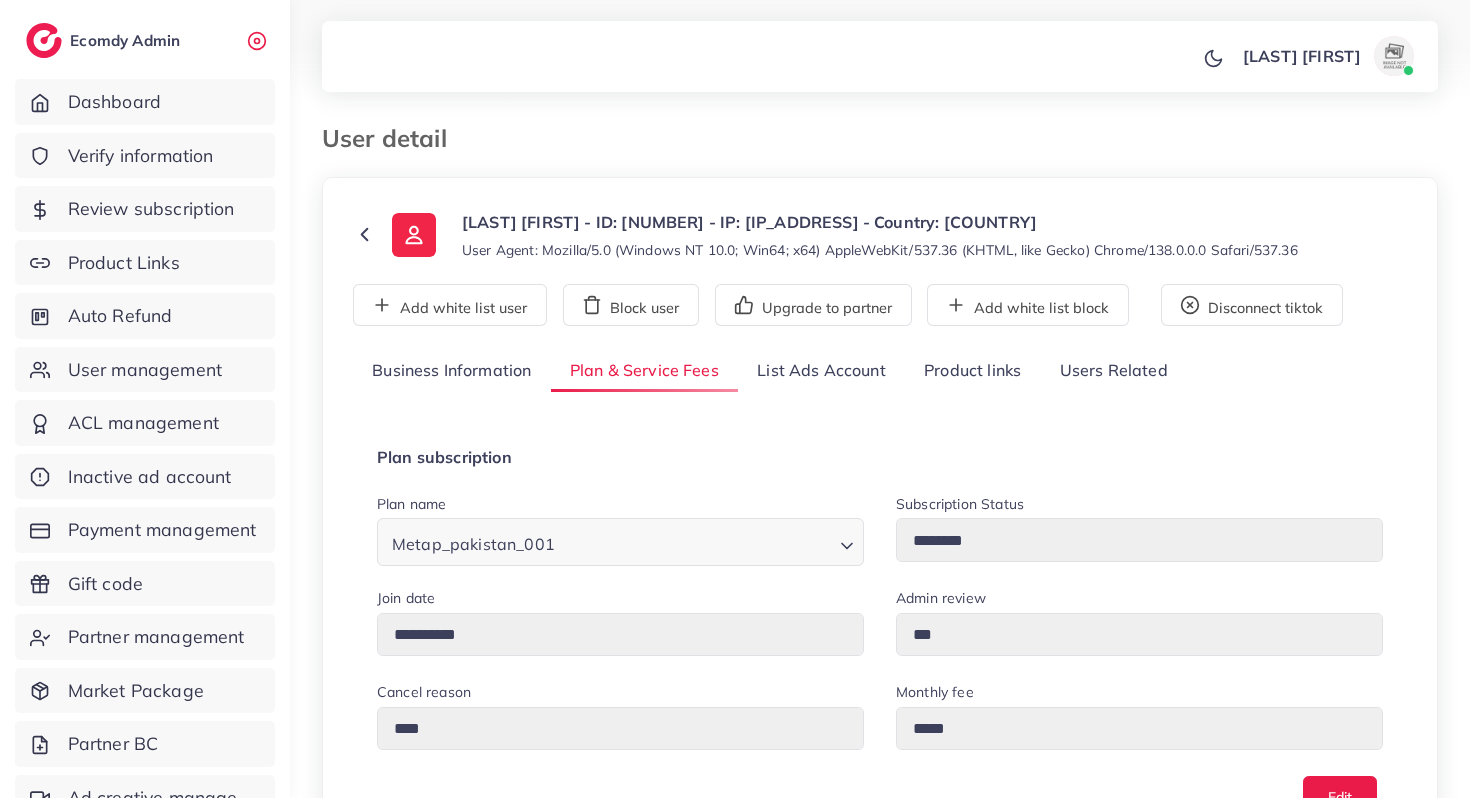 click on "List Ads Account" at bounding box center (821, 371) 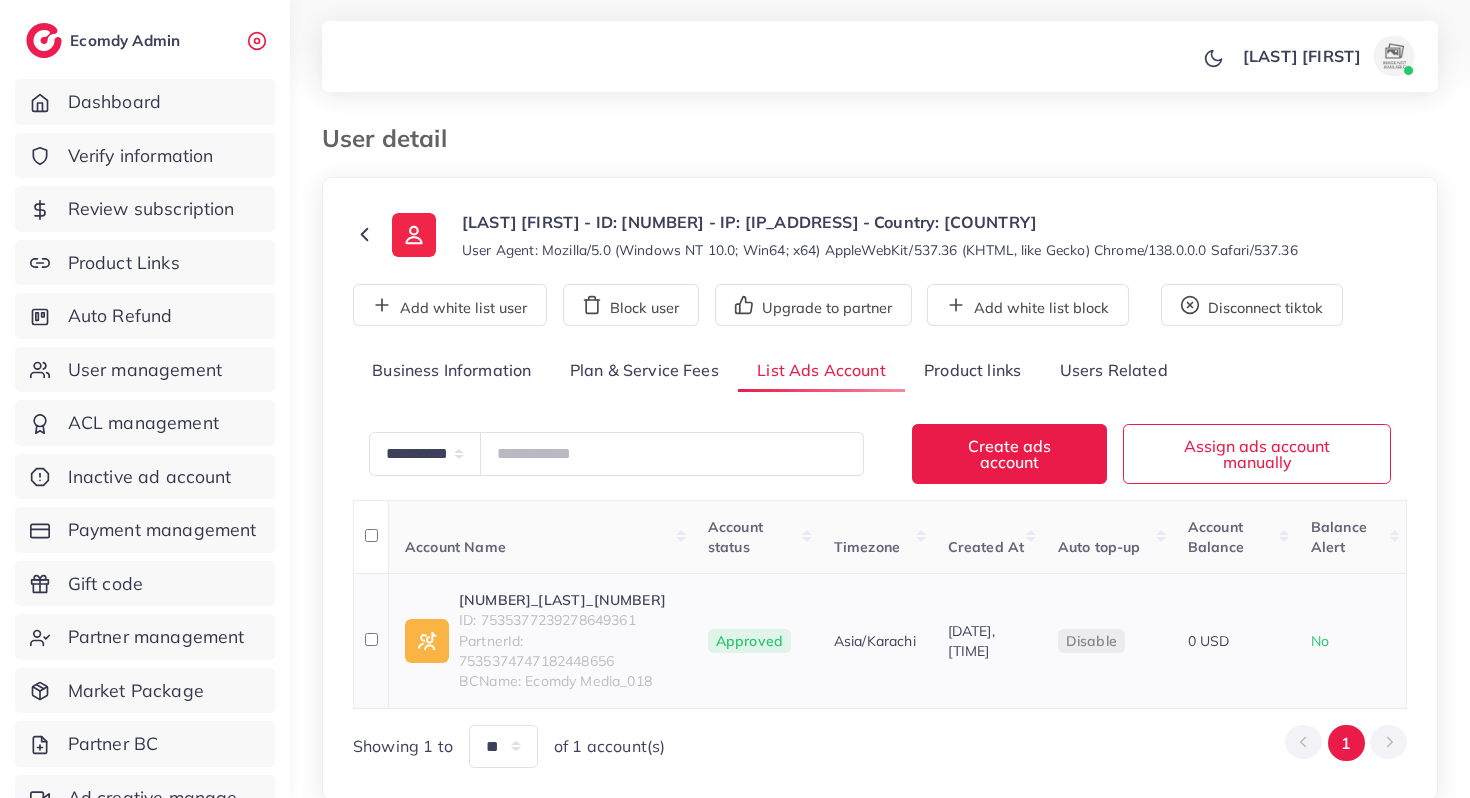 click on "1031341_AKRAM_1754466782637" at bounding box center [567, 600] 